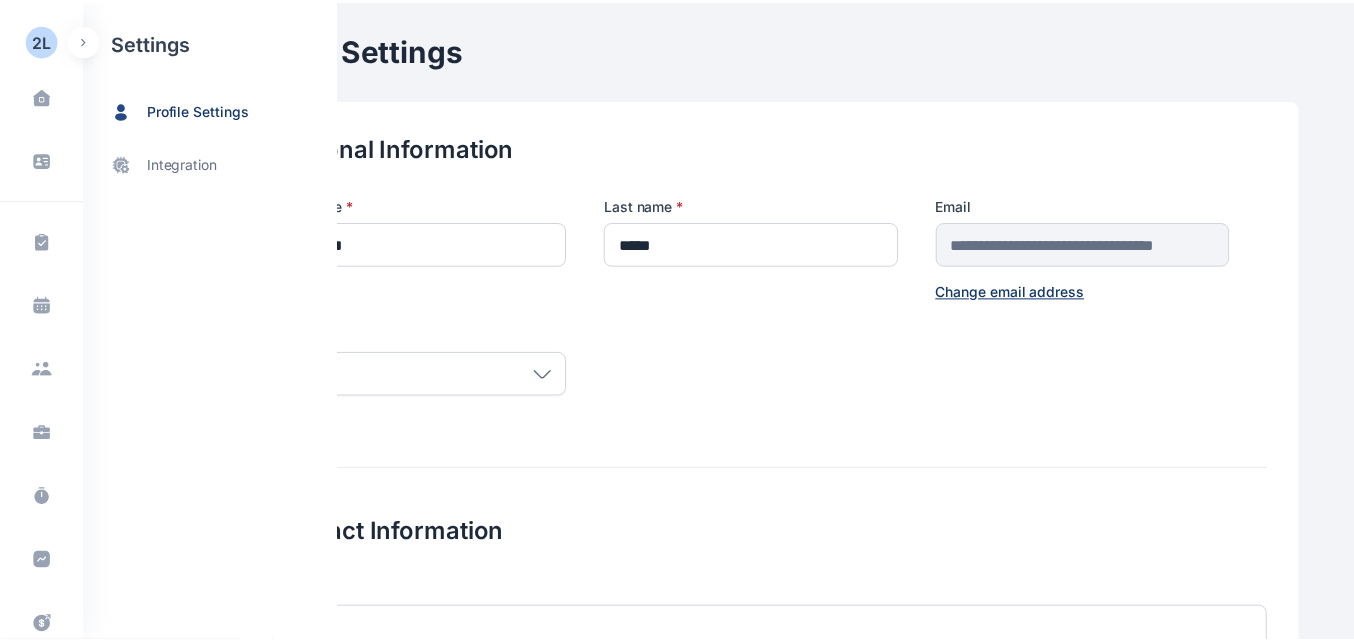 scroll, scrollTop: 0, scrollLeft: 0, axis: both 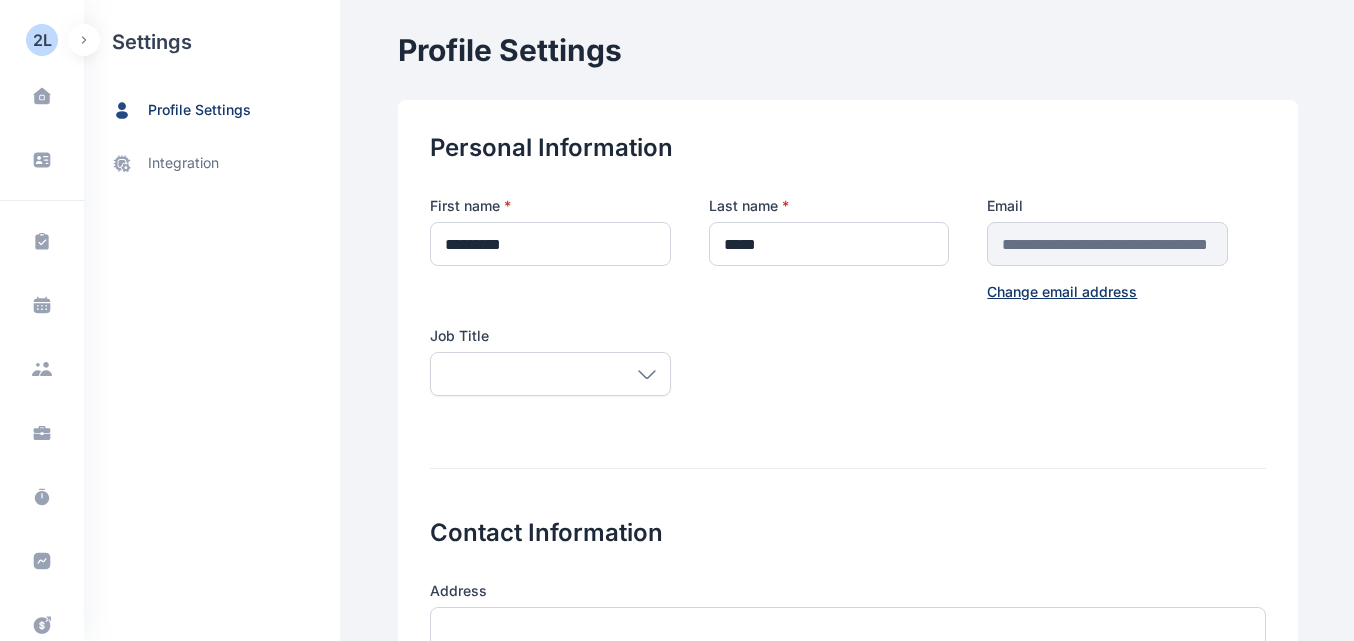 drag, startPoint x: 74, startPoint y: 344, endPoint x: 78, endPoint y: 381, distance: 37.215588 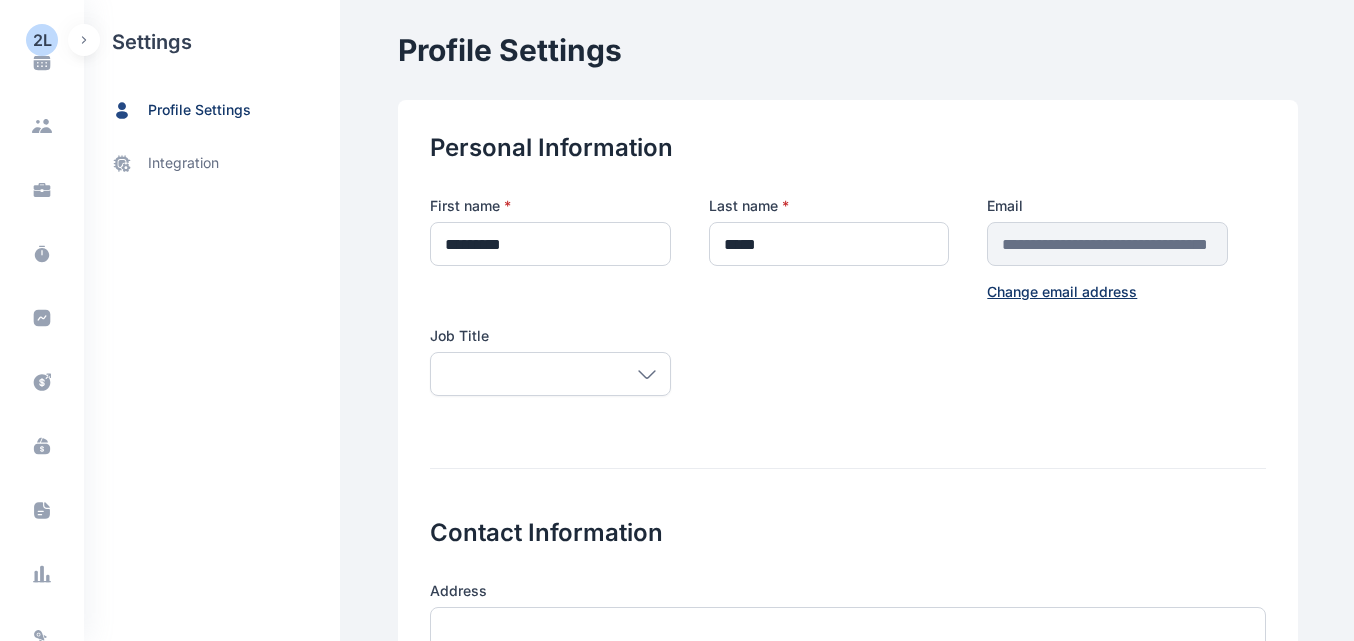 scroll, scrollTop: 244, scrollLeft: 0, axis: vertical 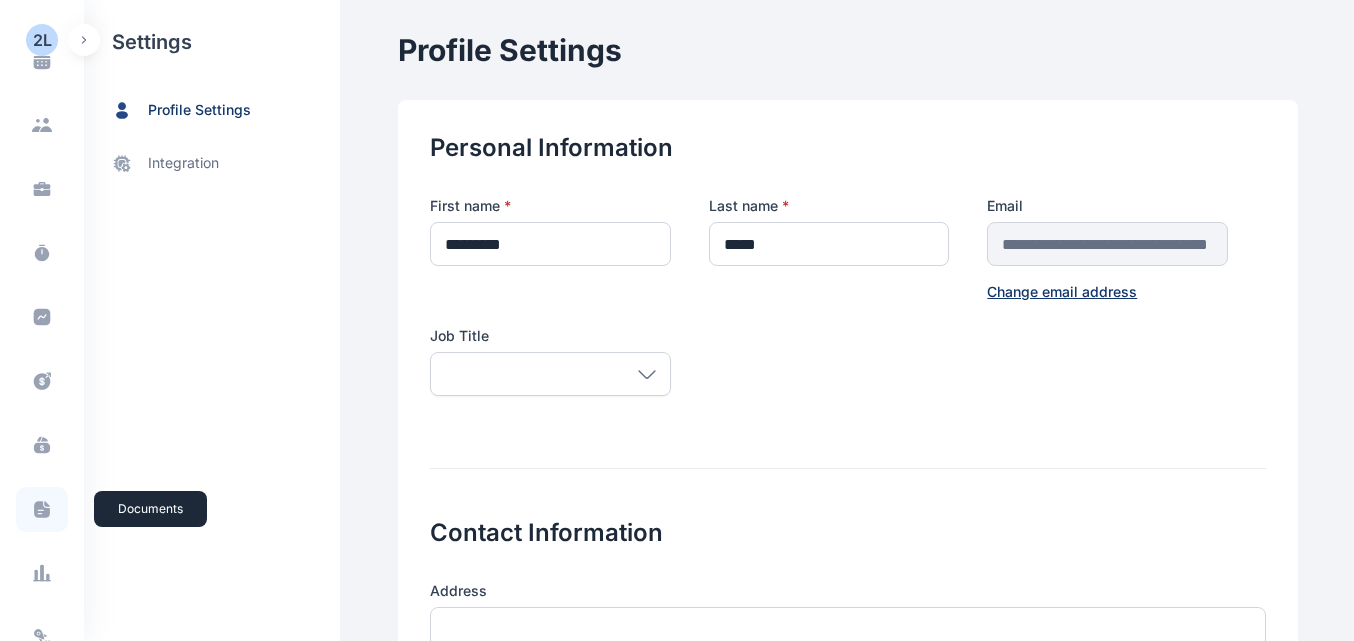 click 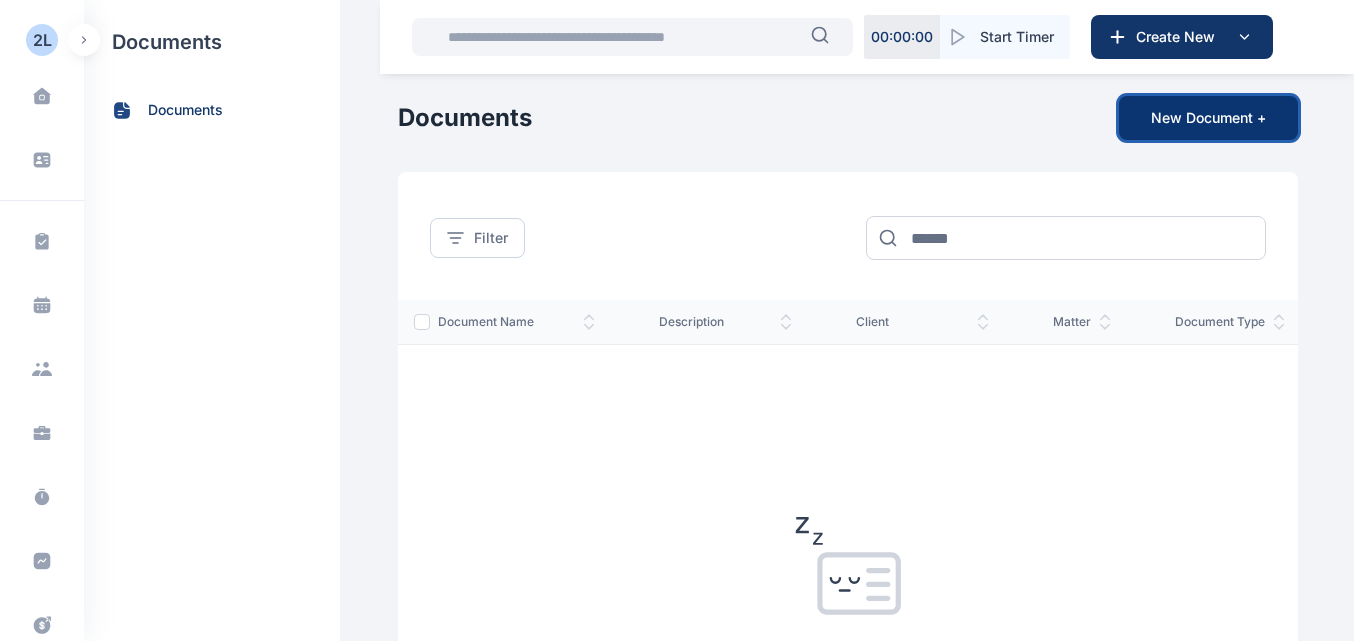 click on "New Document +" at bounding box center (1208, 118) 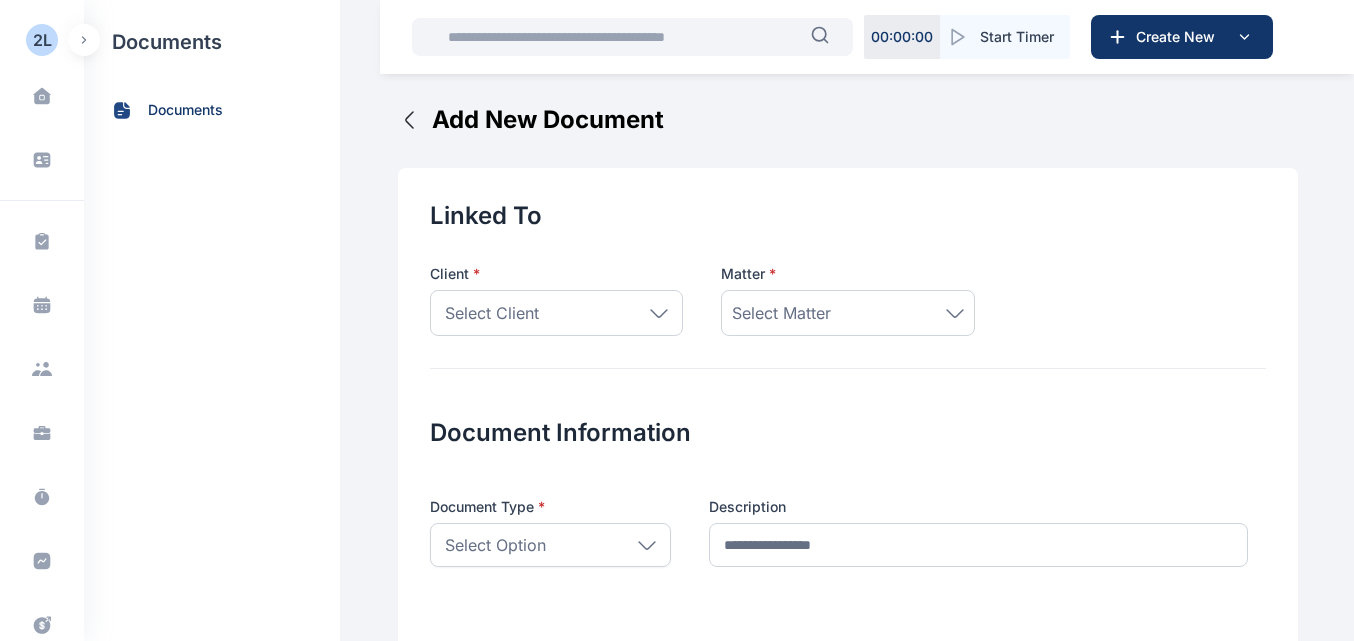 click on "Select Client" at bounding box center (556, 313) 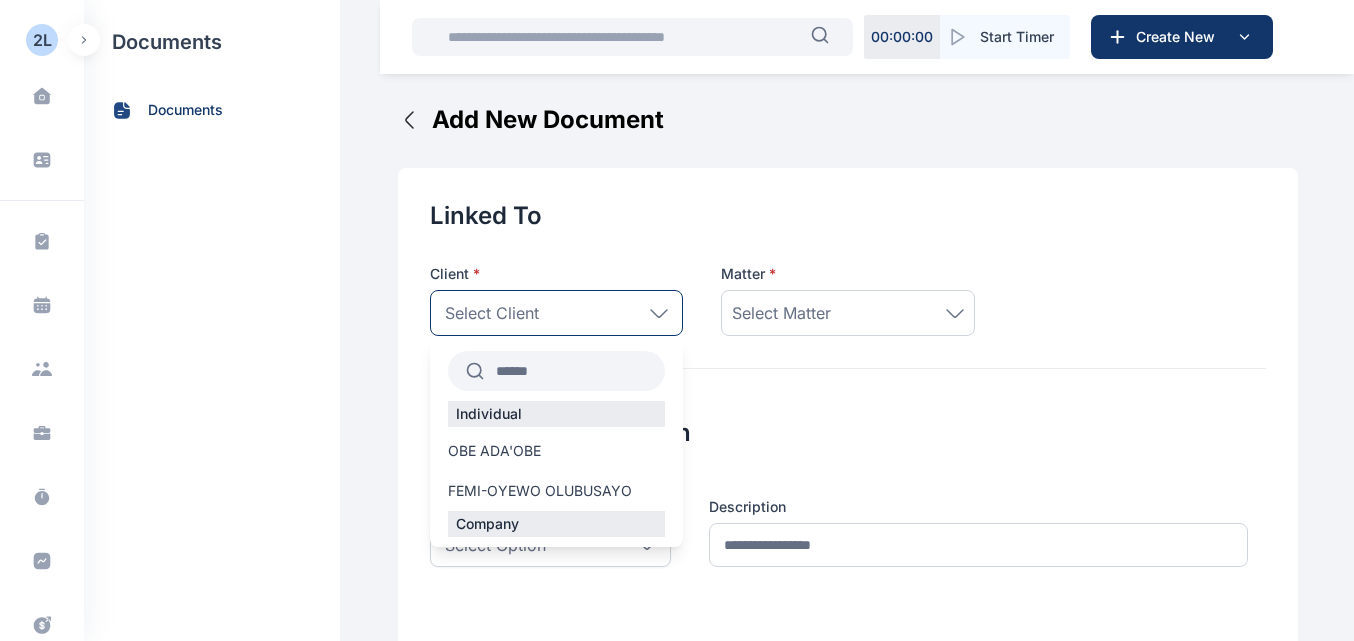 click on "Company" at bounding box center [556, 524] 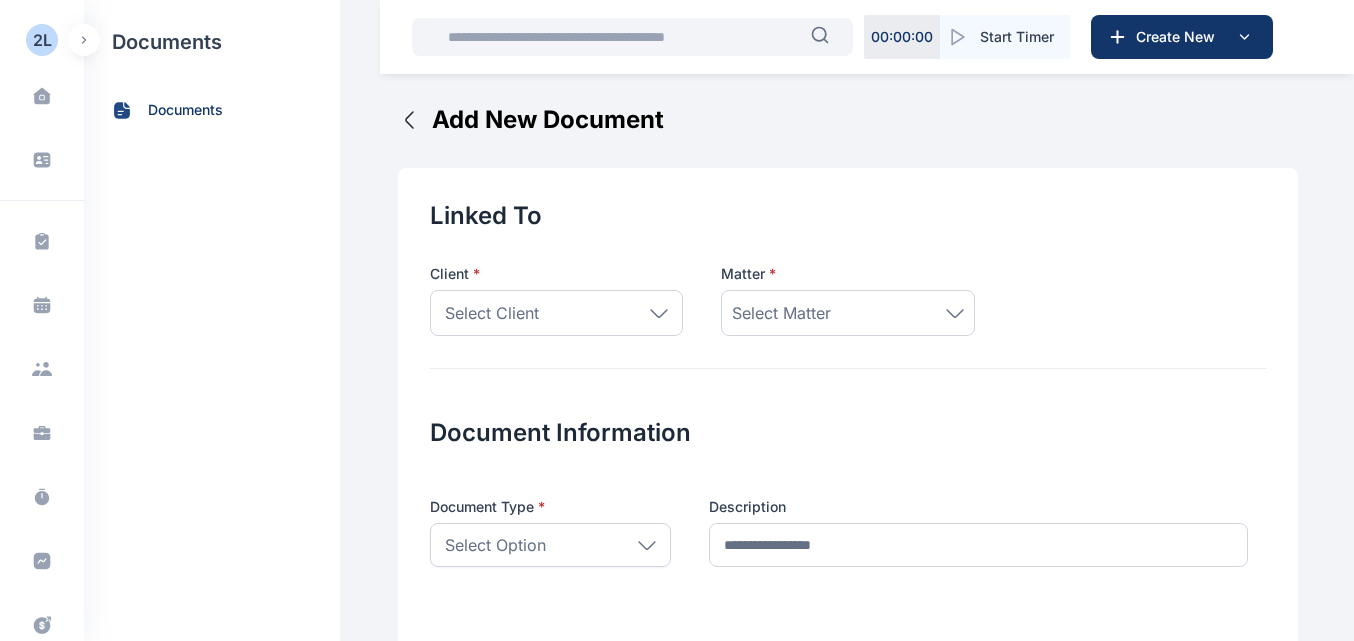 click on "Select Matter" at bounding box center (781, 313) 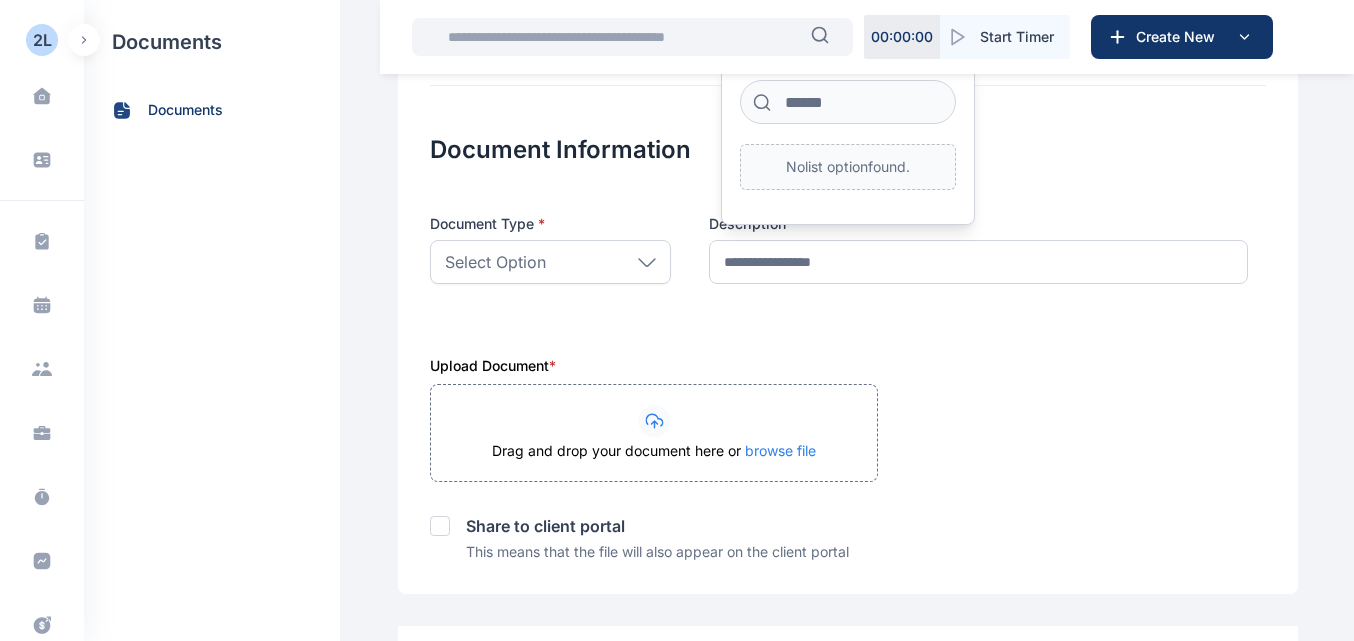 scroll, scrollTop: 285, scrollLeft: 0, axis: vertical 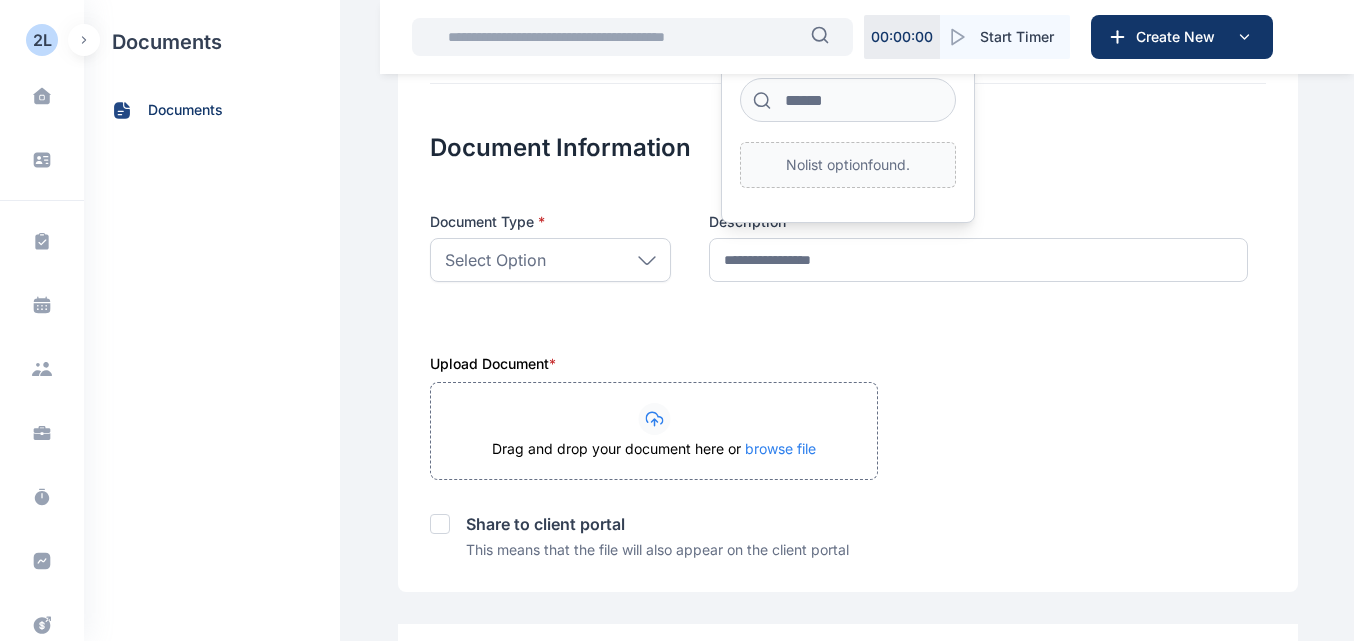 click on "Select Option" at bounding box center (550, 260) 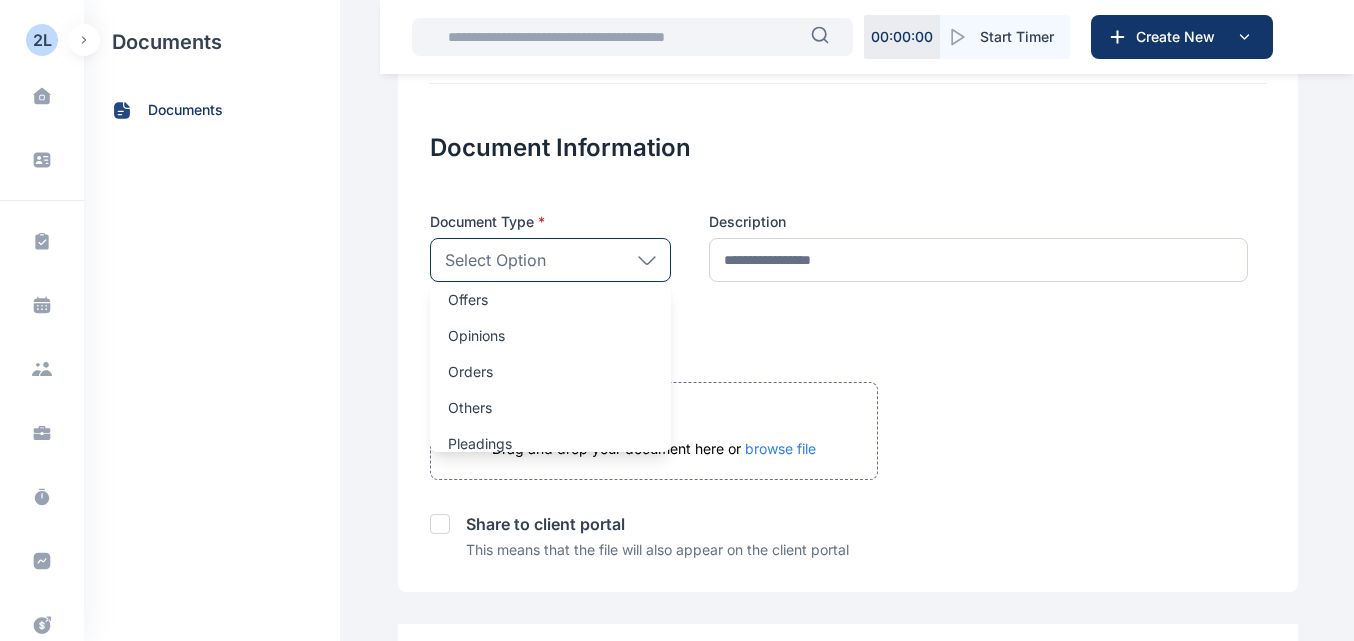 scroll, scrollTop: 635, scrollLeft: 0, axis: vertical 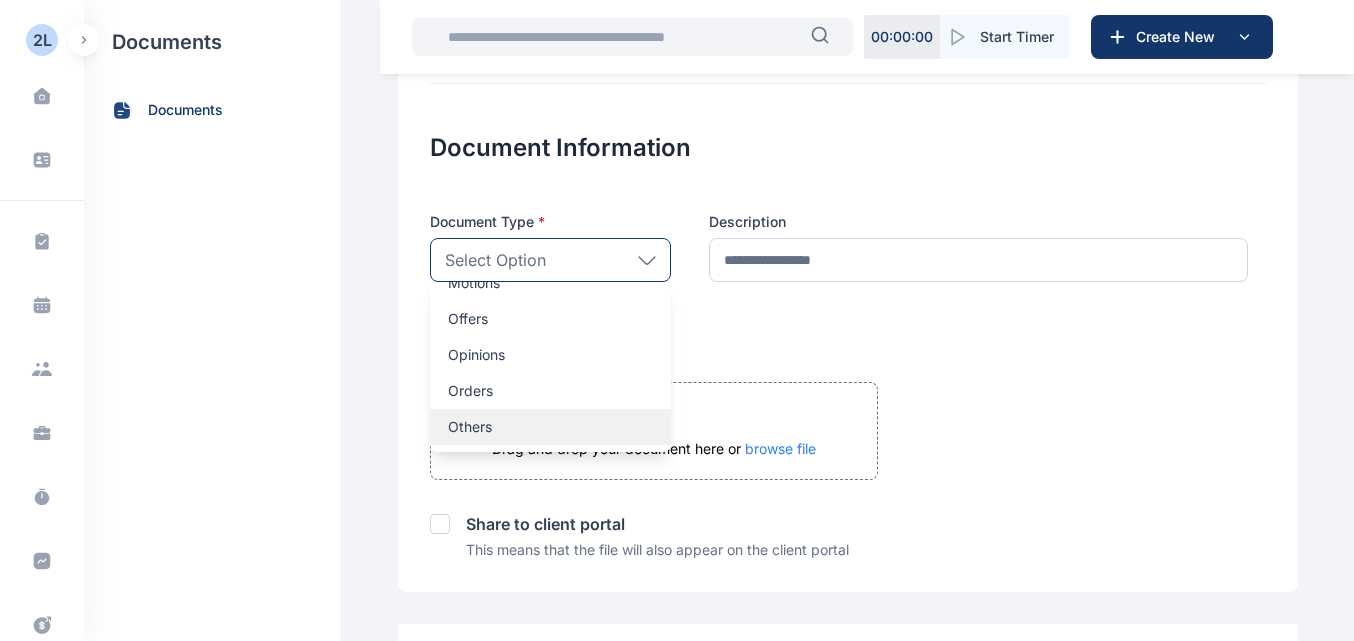 click on "Others" at bounding box center (550, 427) 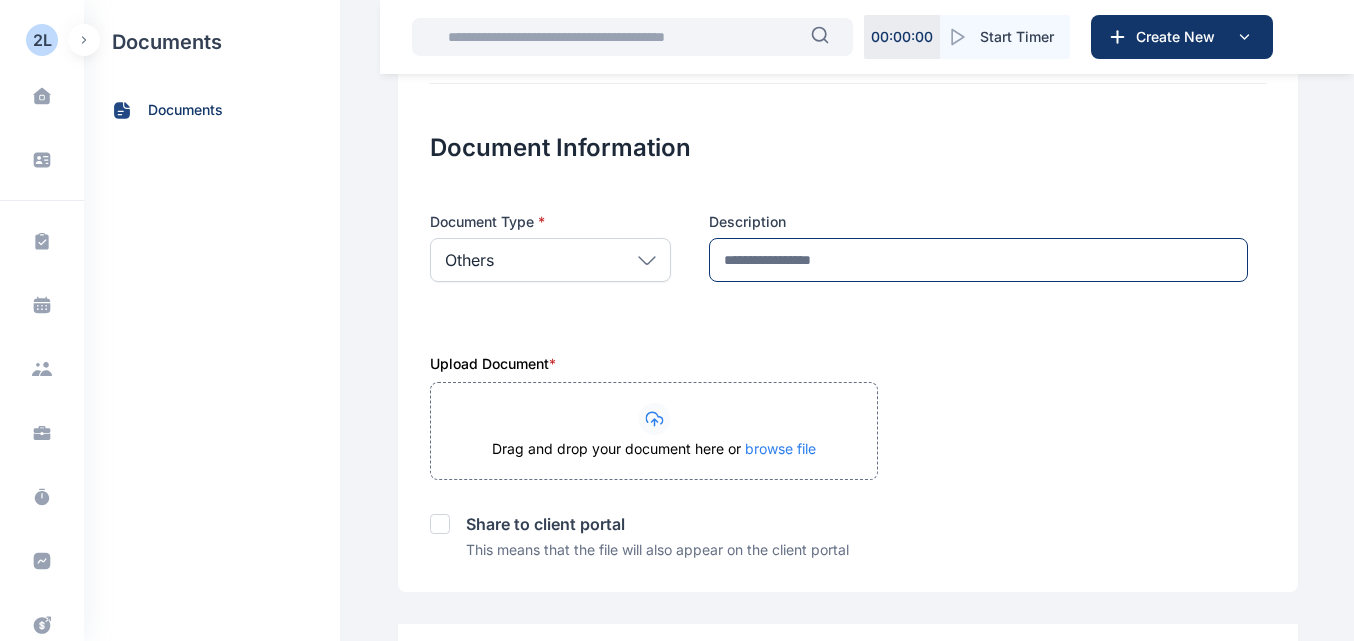 click at bounding box center (978, 260) 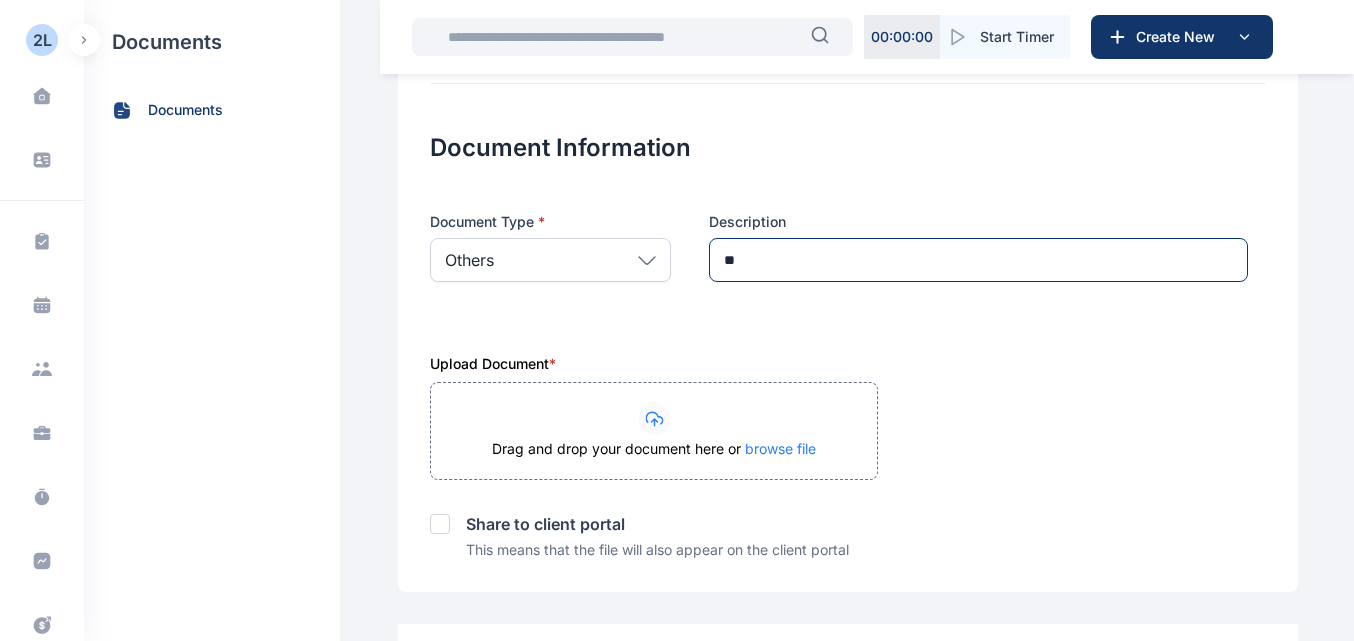 type on "*" 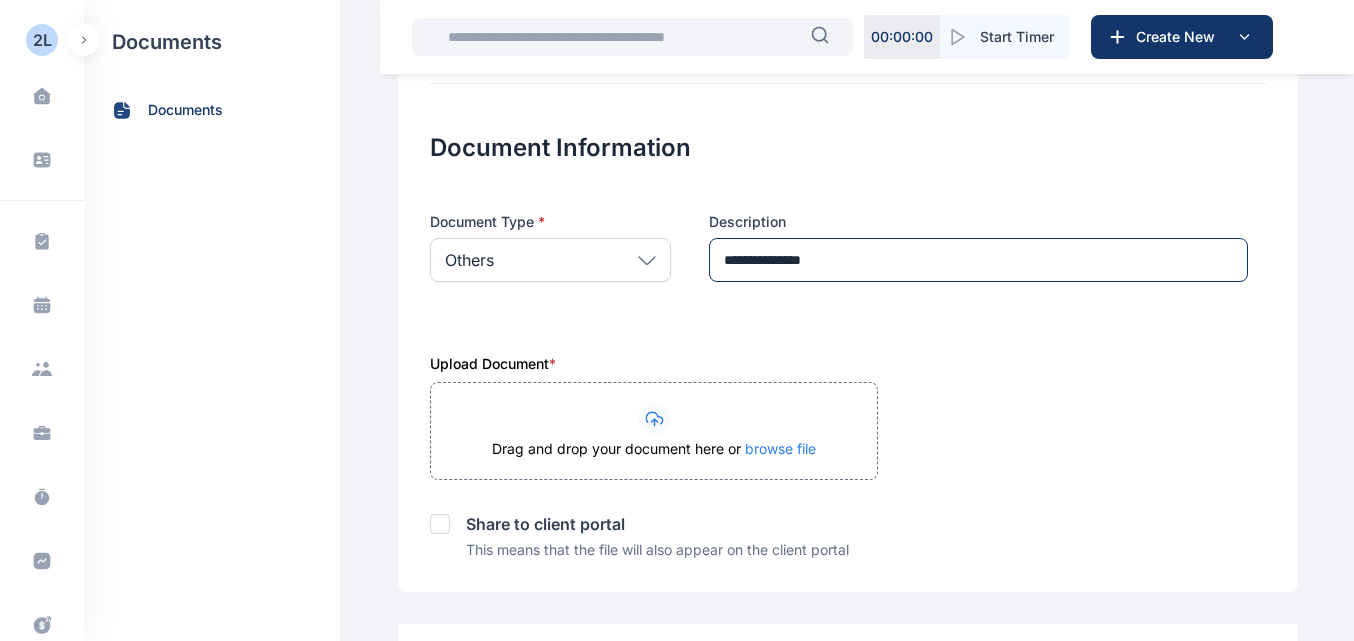 type on "**********" 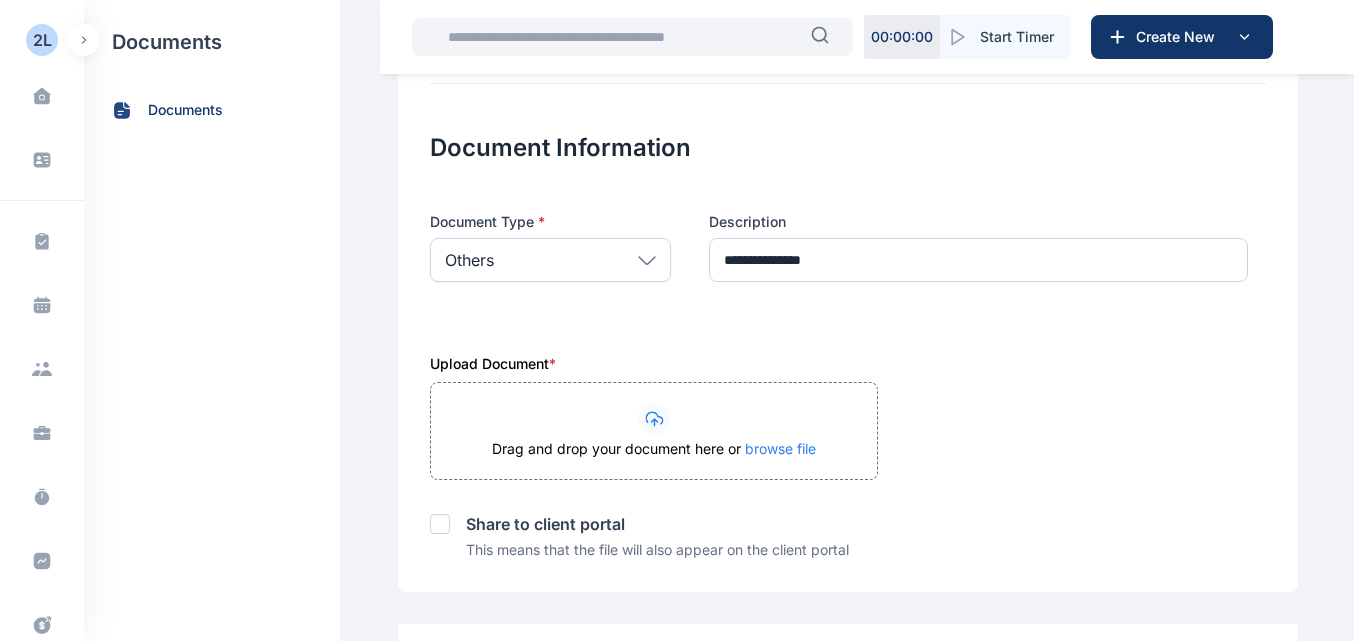 click 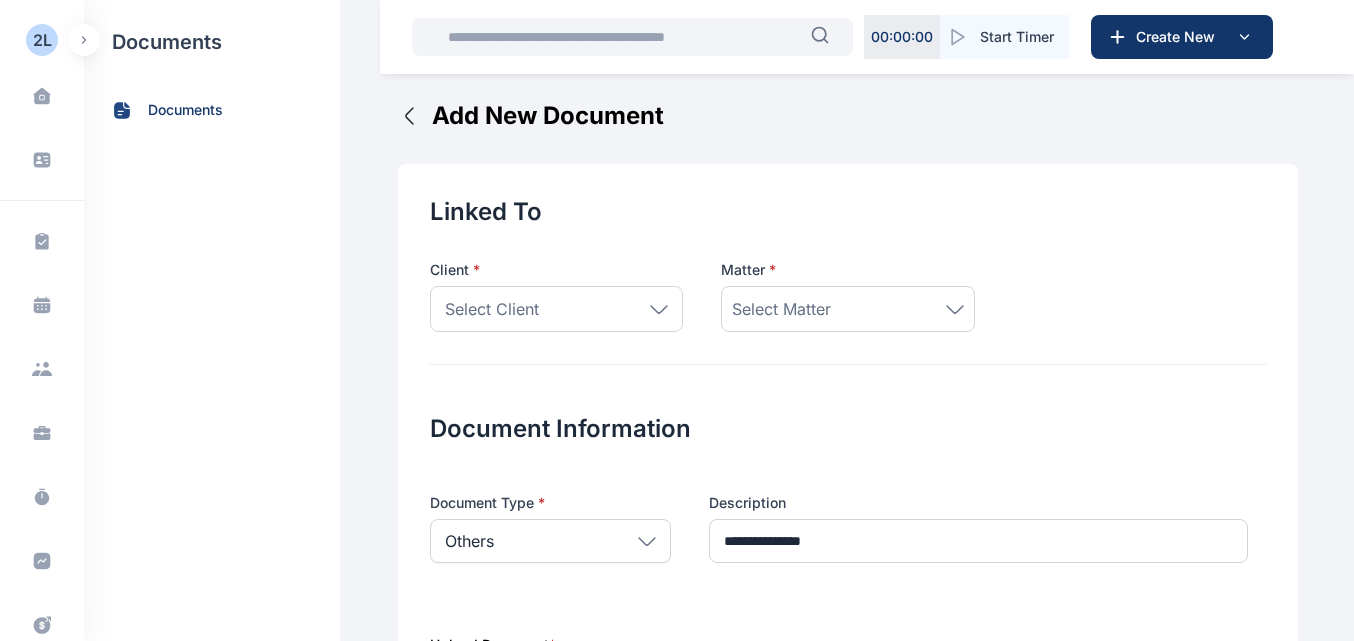 scroll, scrollTop: 0, scrollLeft: 0, axis: both 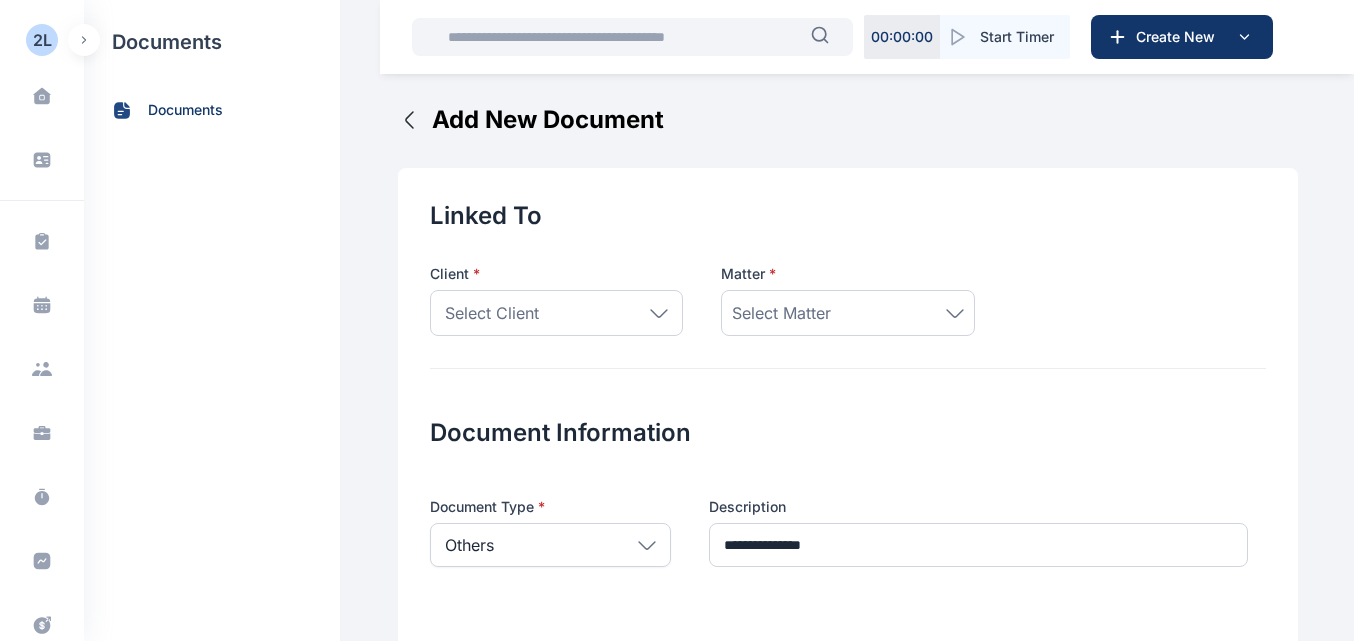 click on "Select Client" at bounding box center (556, 313) 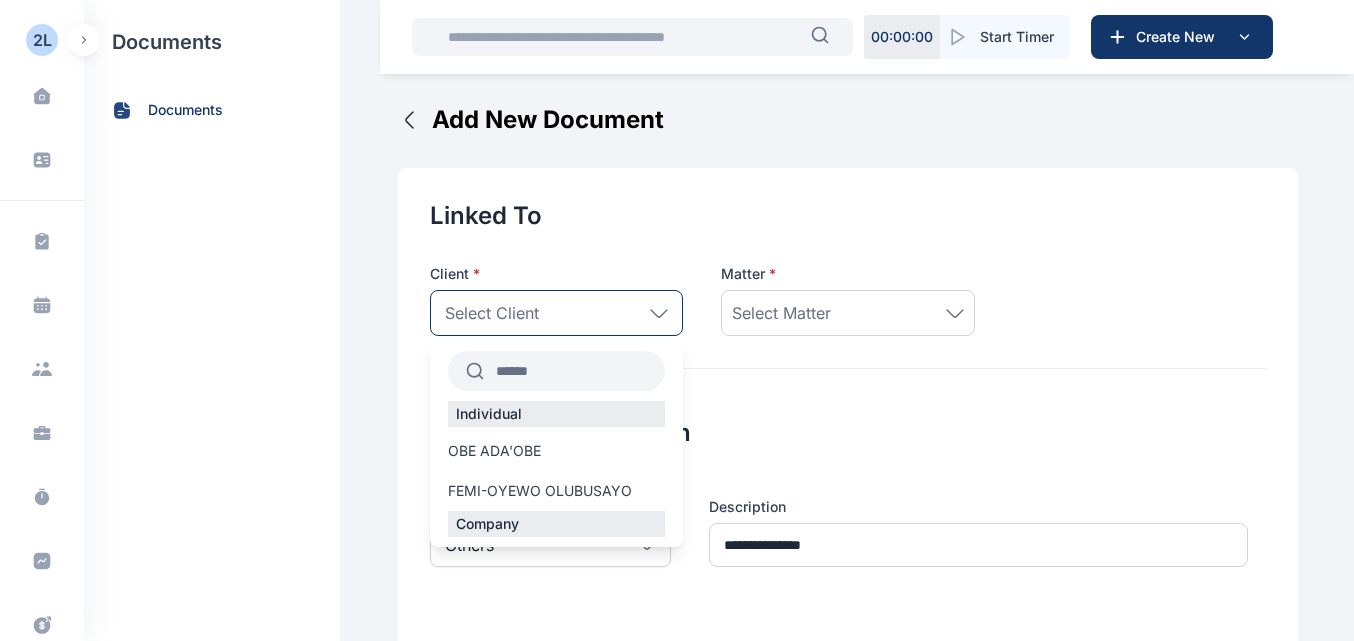 click on "Company" at bounding box center (487, 524) 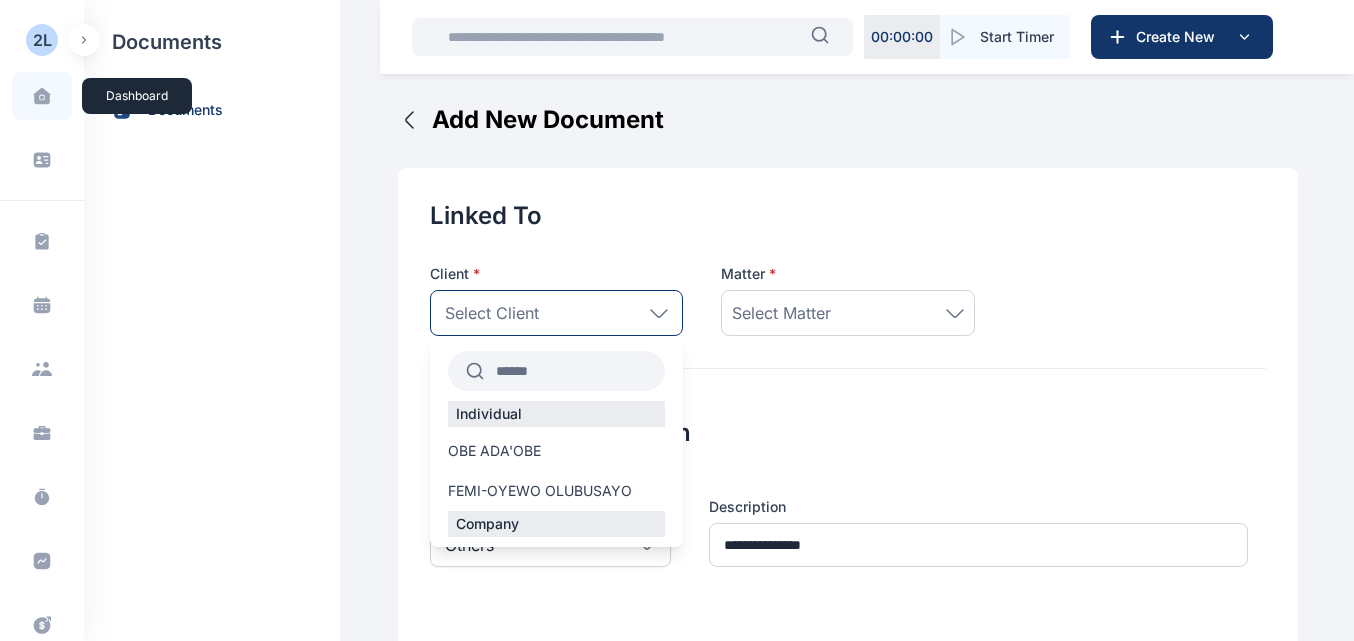 click at bounding box center (42, 96) 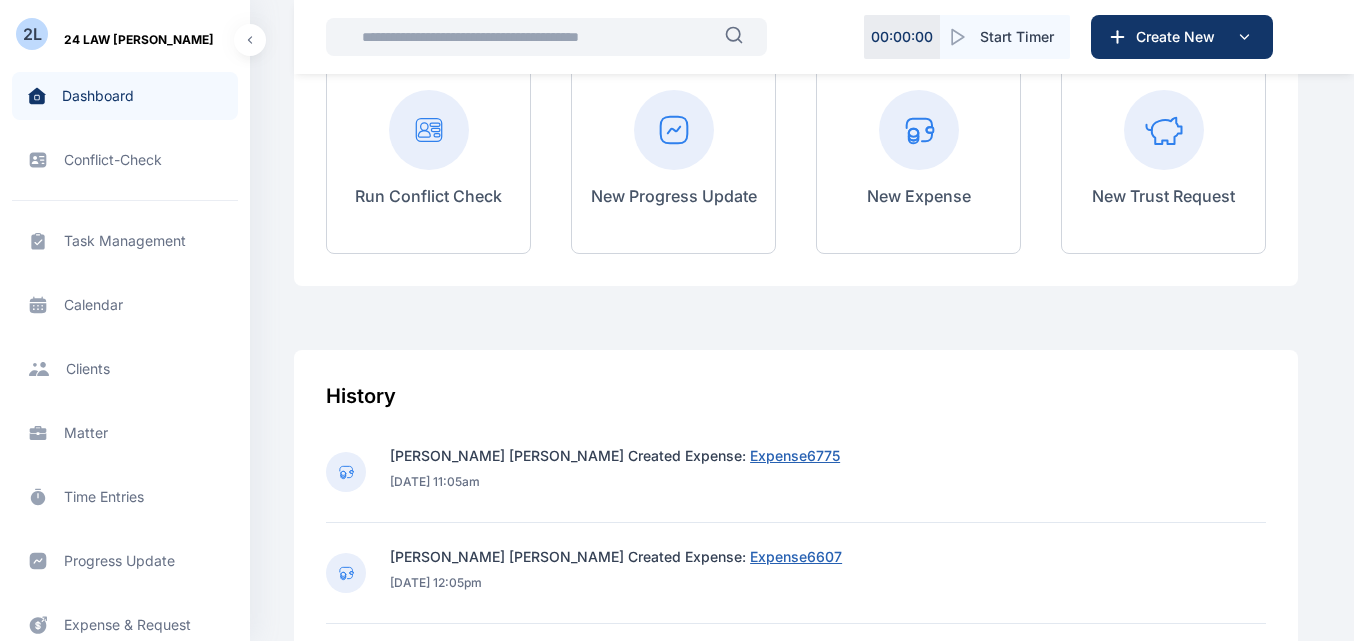 scroll, scrollTop: 499, scrollLeft: 0, axis: vertical 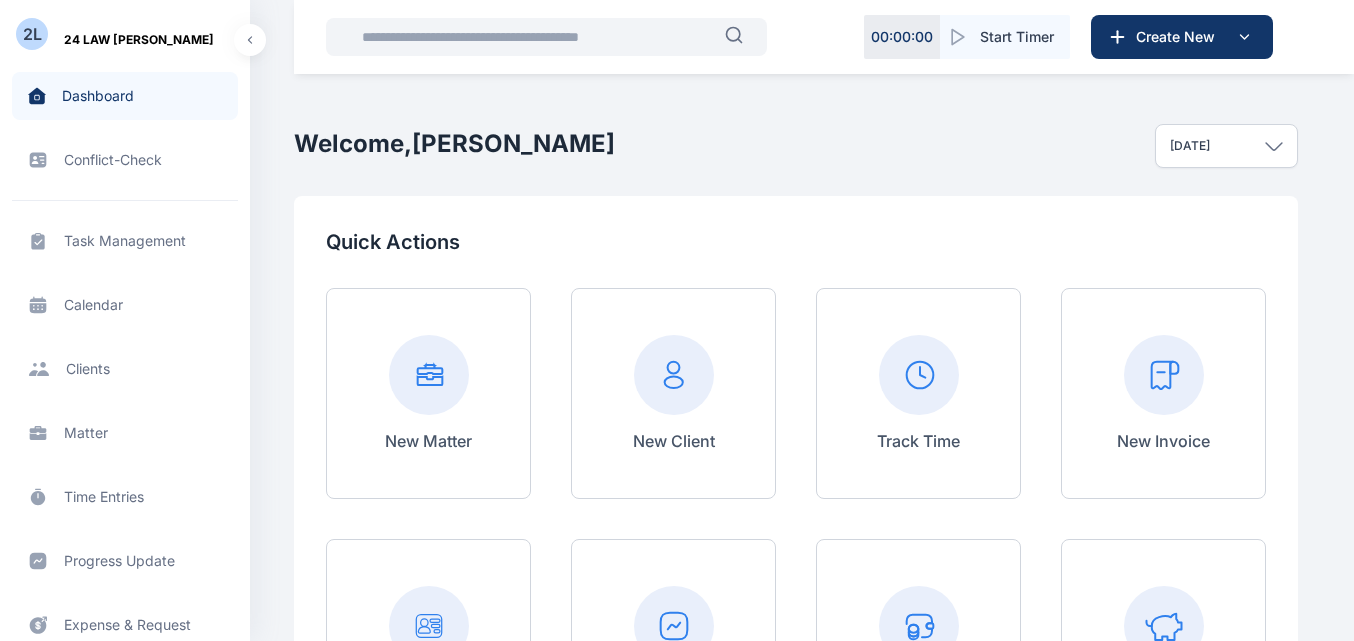 click on "New Matter" at bounding box center (428, 394) 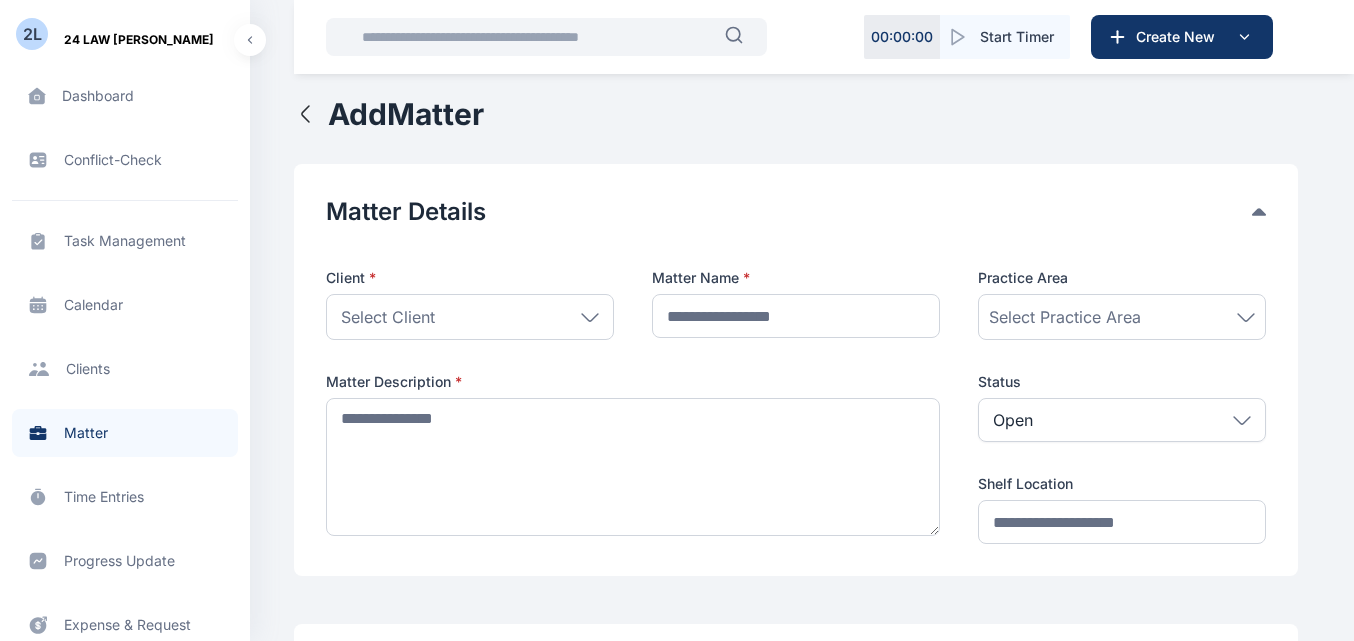 click on "Select Client" at bounding box center [470, 317] 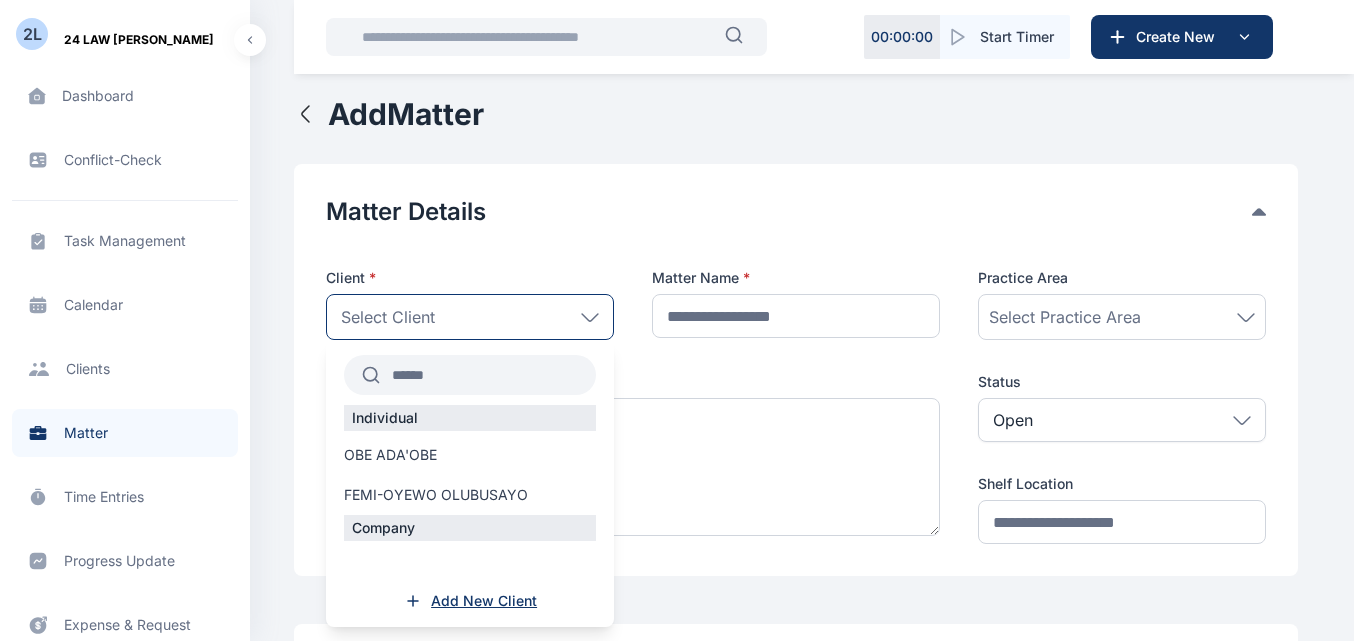 click on "Add New Client" at bounding box center (484, 601) 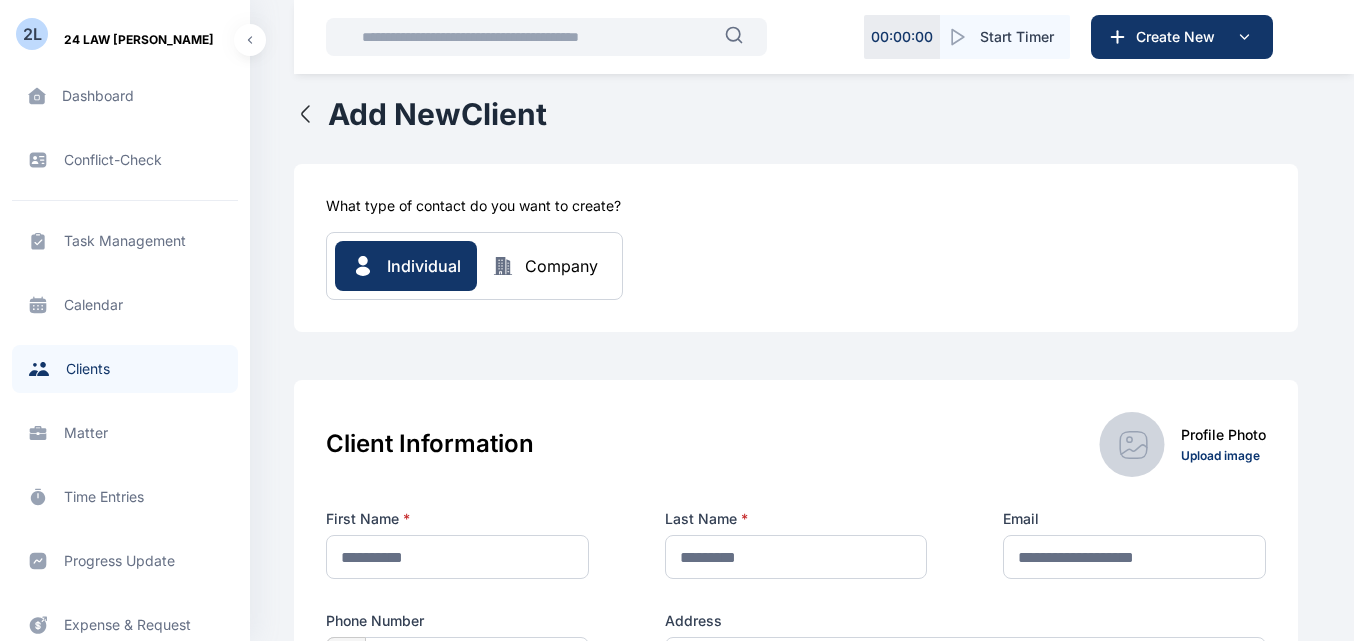 click on "Company" at bounding box center (561, 266) 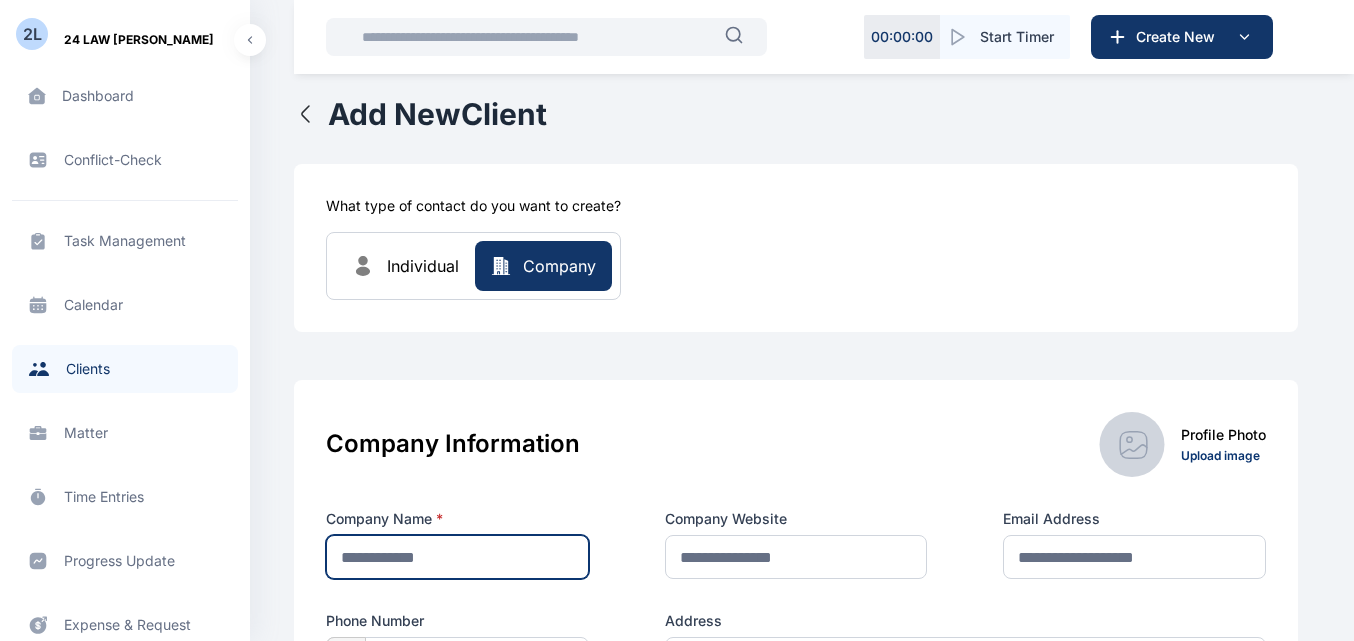 click at bounding box center (457, 557) 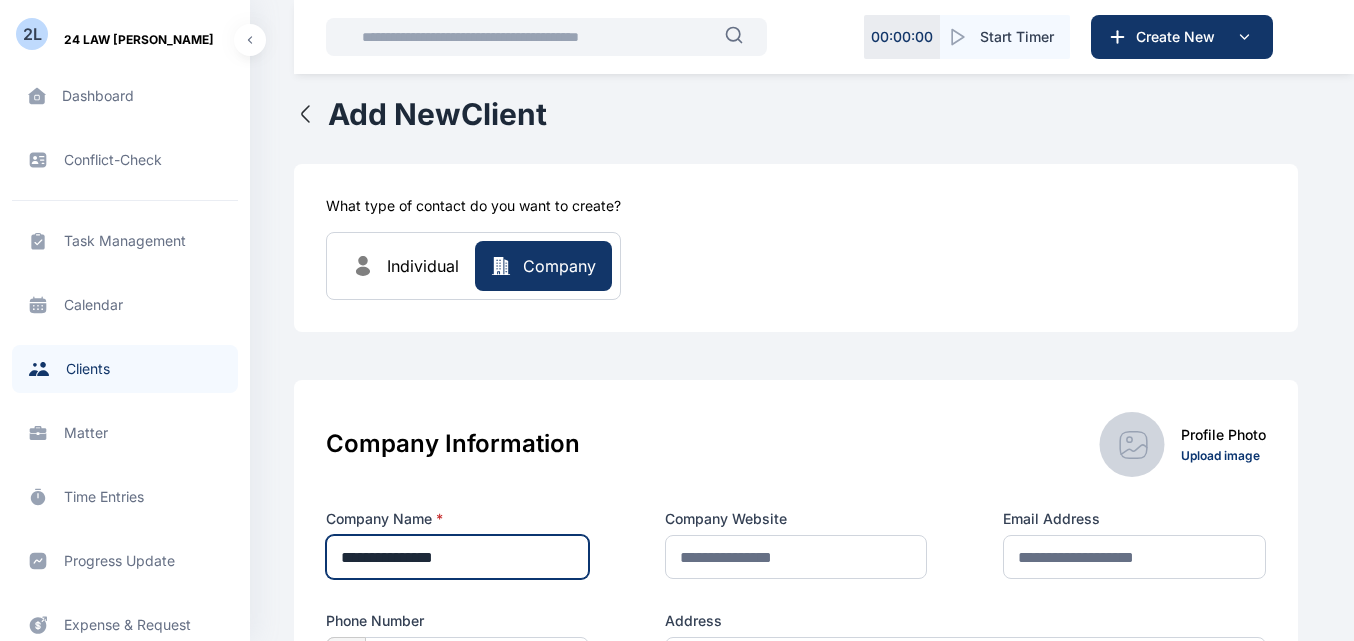 type on "**********" 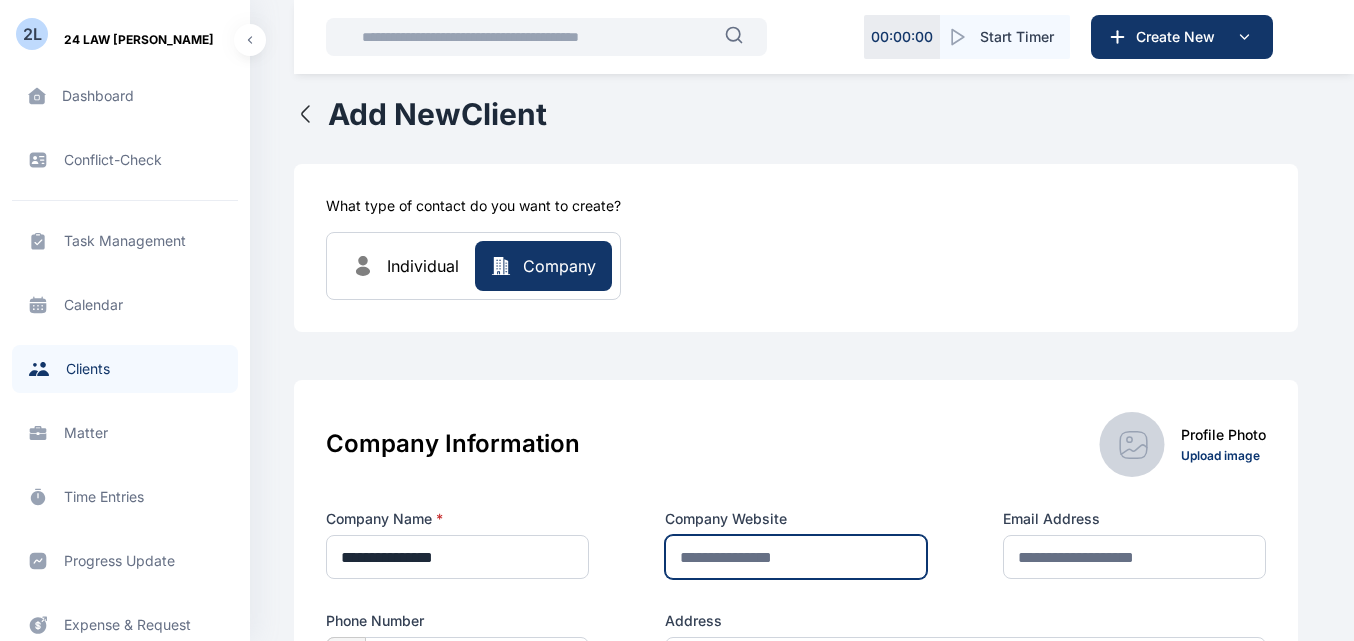 click at bounding box center (796, 557) 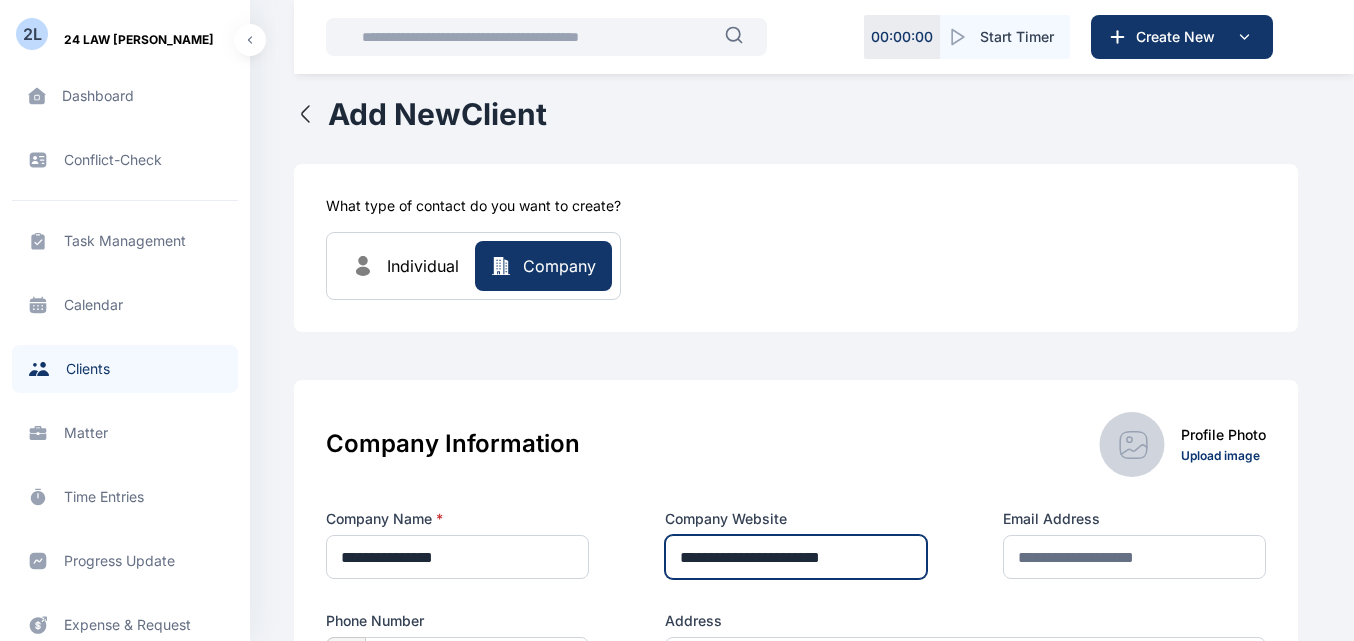 click on "**********" at bounding box center (796, 557) 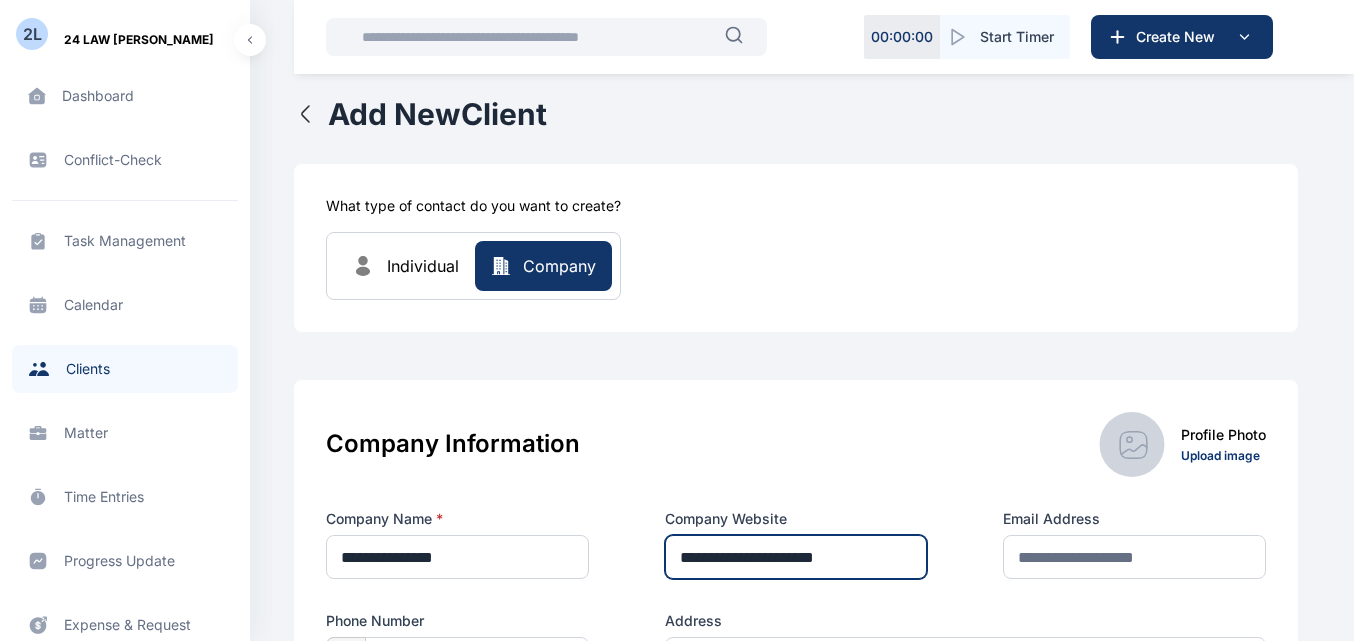 drag, startPoint x: 876, startPoint y: 559, endPoint x: 723, endPoint y: 564, distance: 153.08168 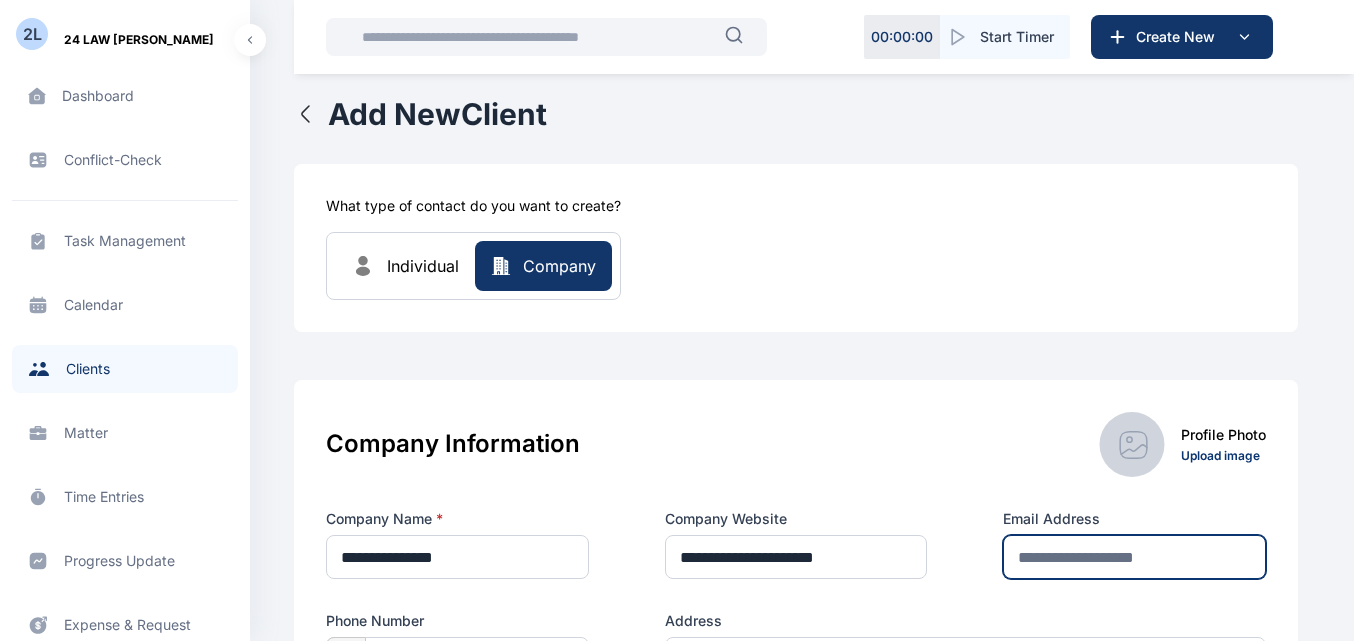 click at bounding box center (1134, 557) 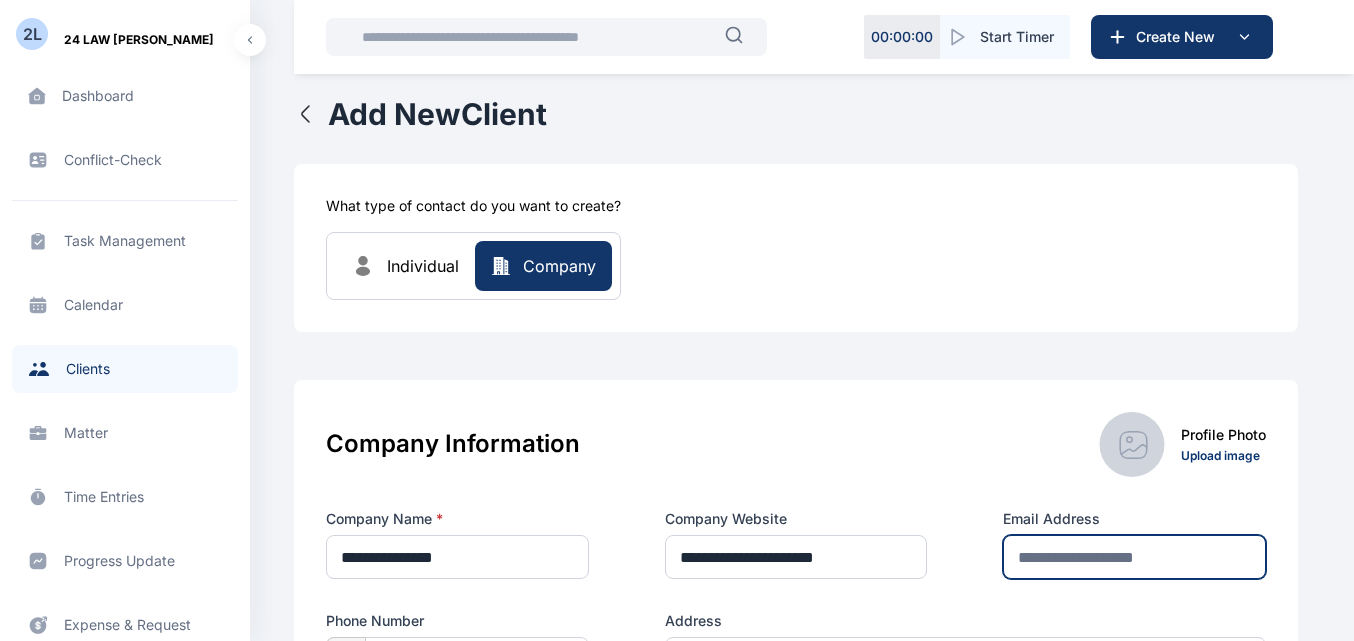 type on "*" 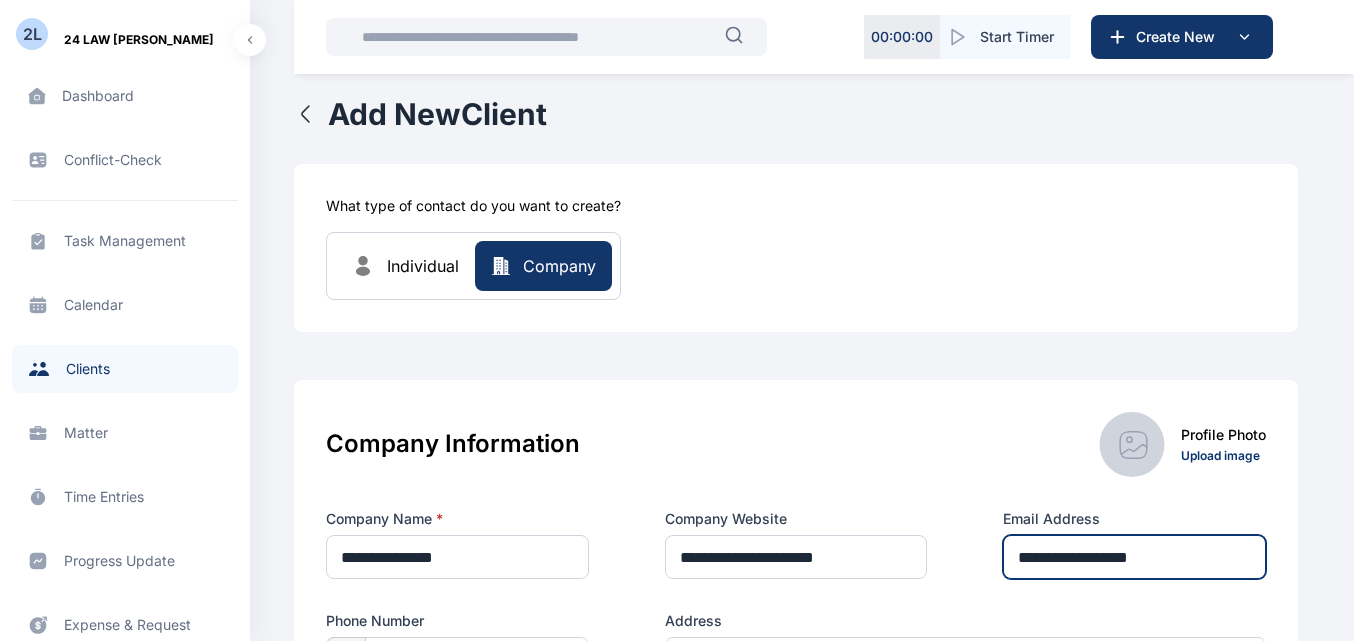 click on "**********" at bounding box center [1134, 557] 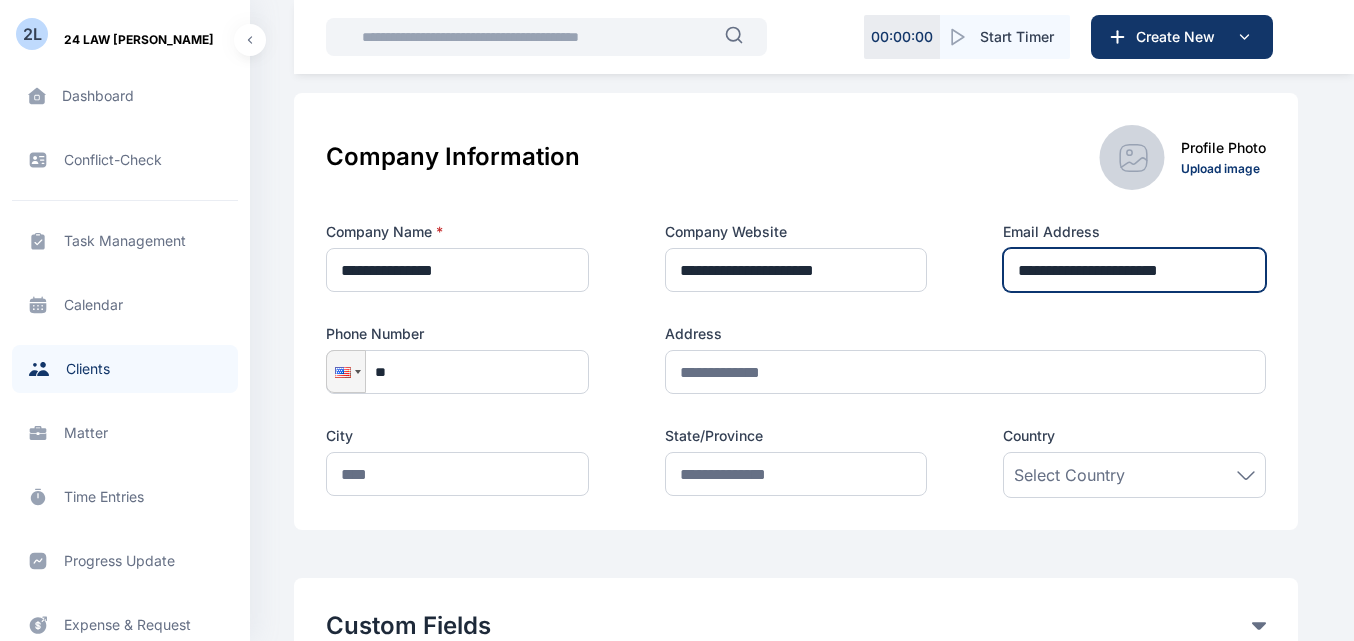 scroll, scrollTop: 291, scrollLeft: 0, axis: vertical 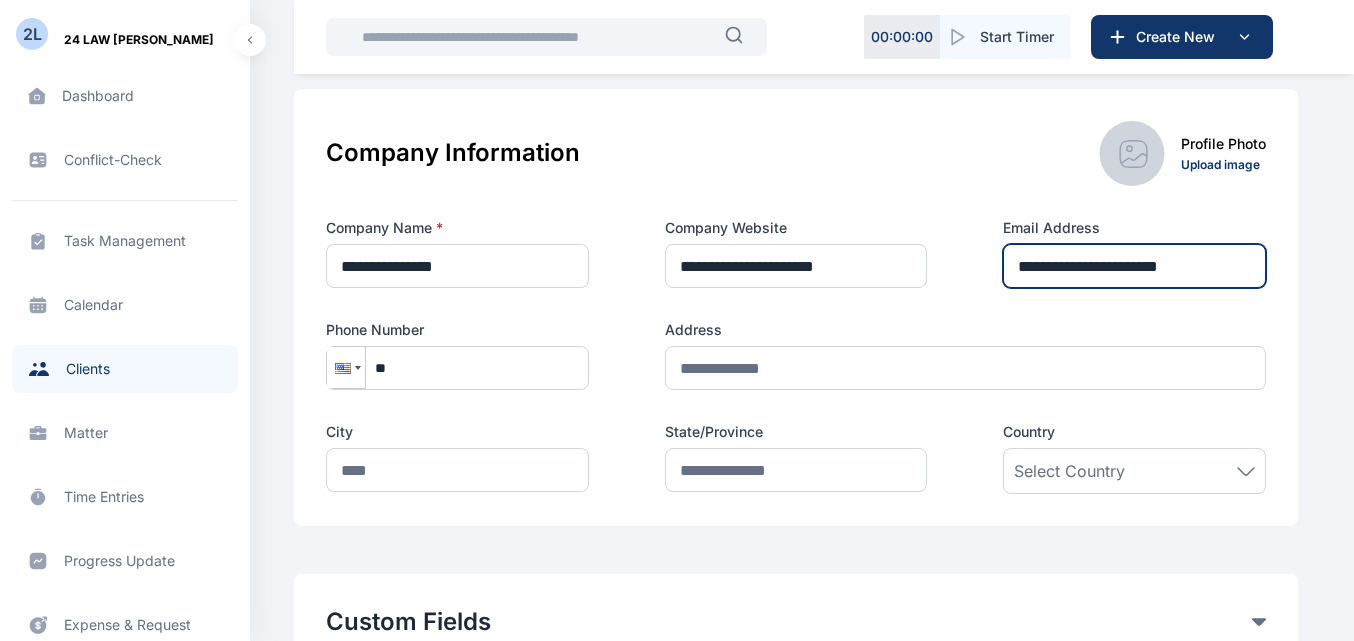 type on "**********" 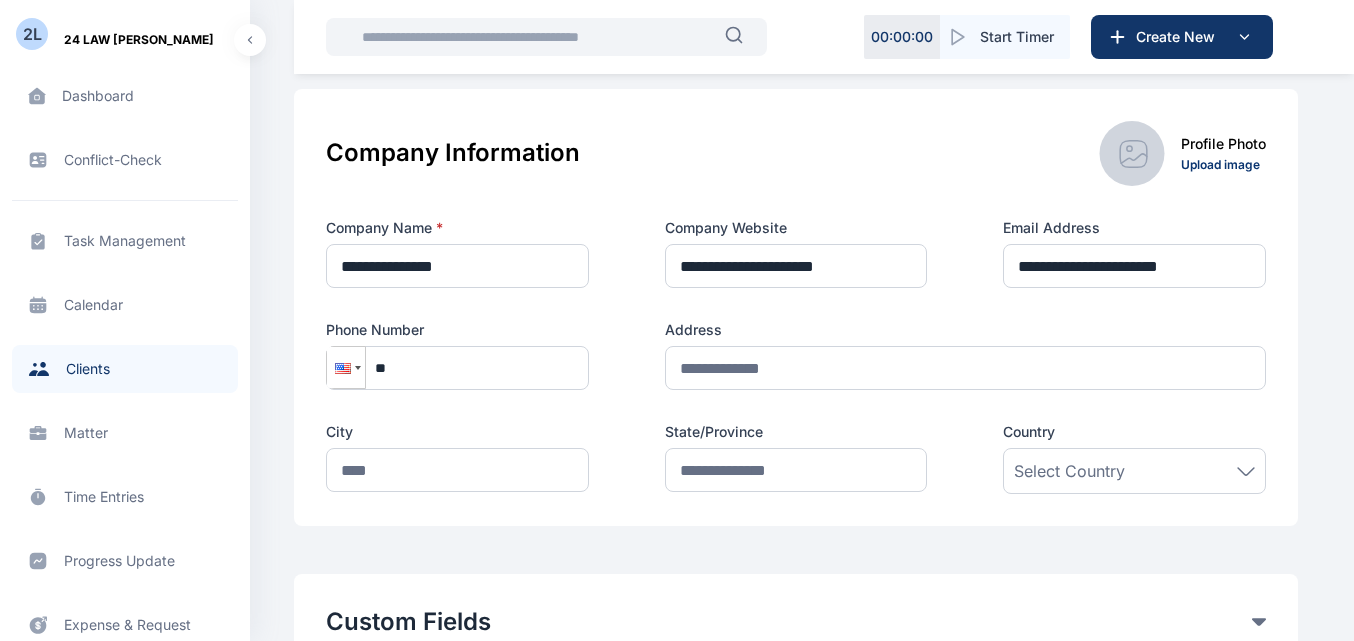 click at bounding box center [358, 368] 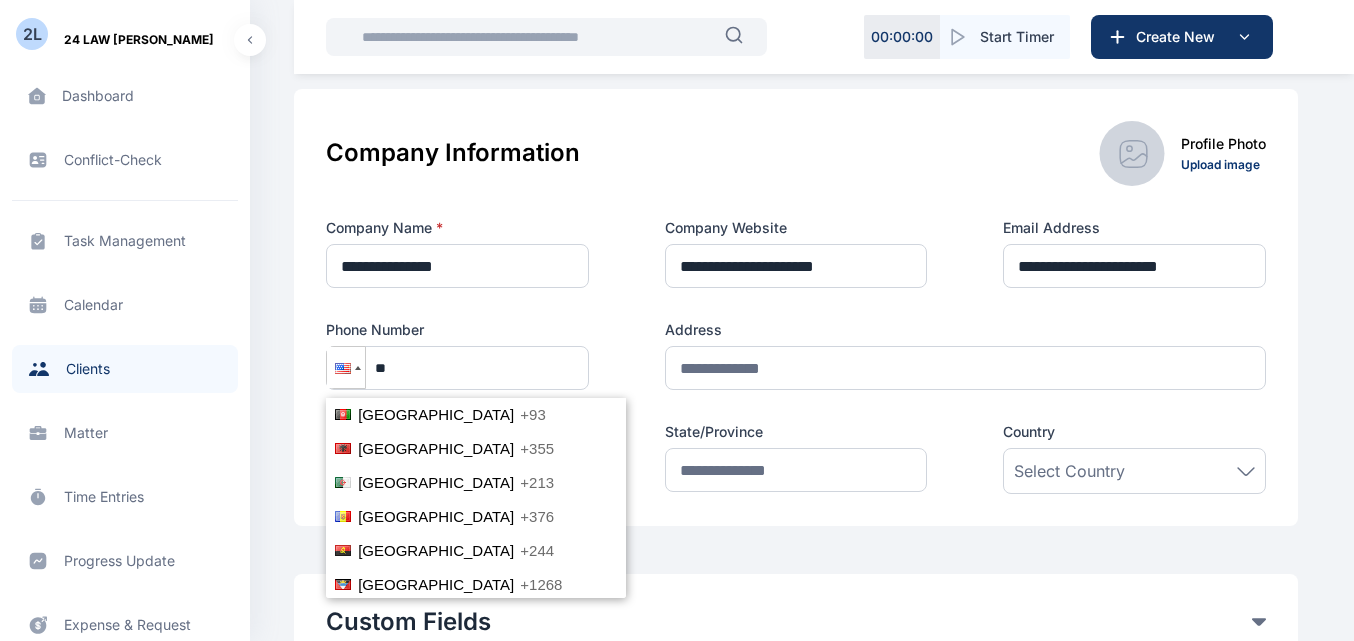scroll, scrollTop: 6688, scrollLeft: 0, axis: vertical 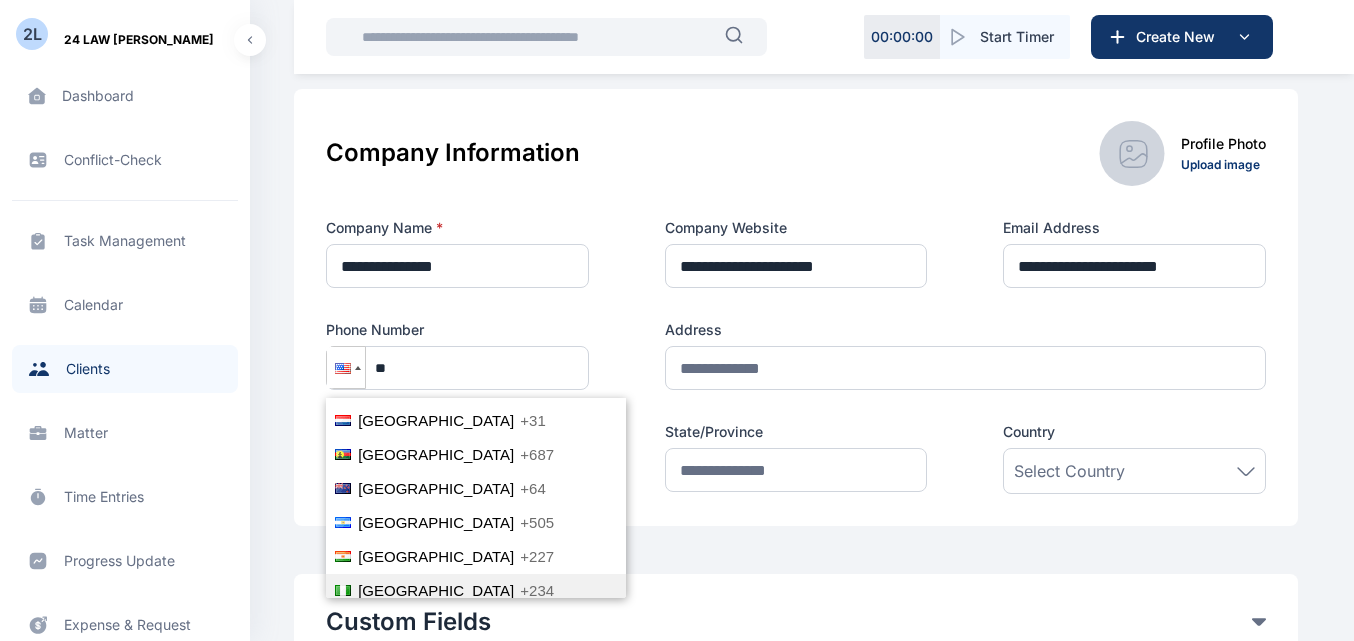click on "Nigeria +234" at bounding box center (476, 591) 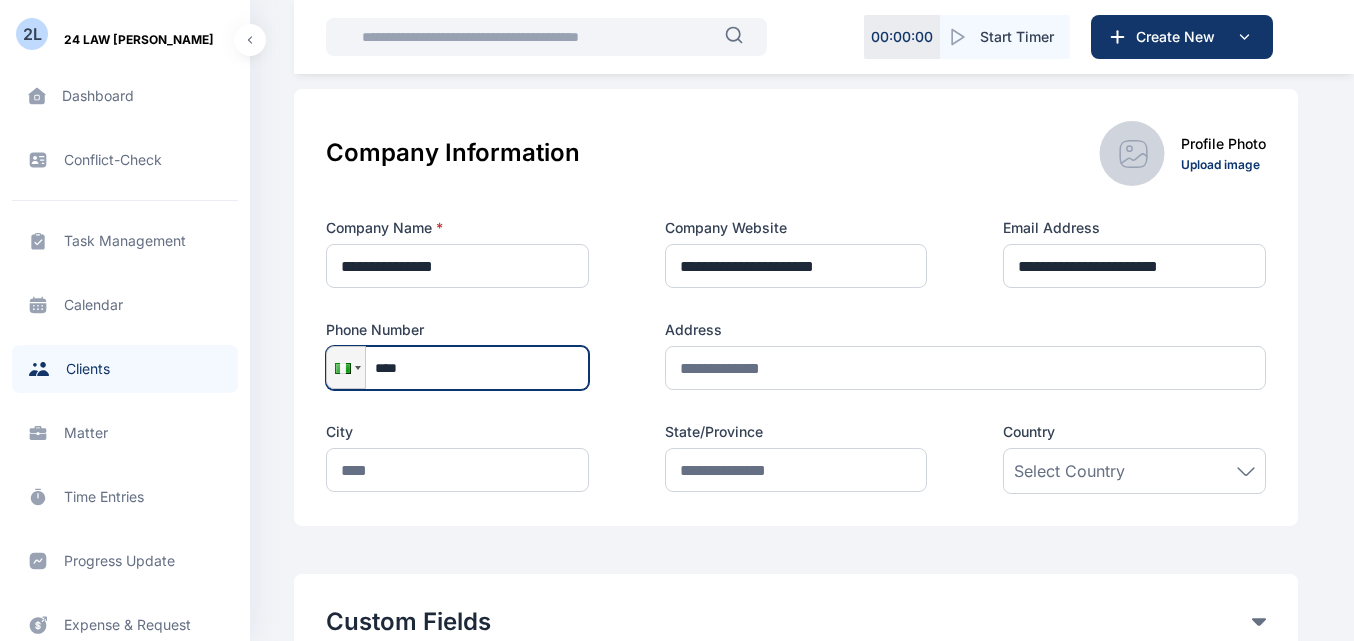click on "****" at bounding box center [457, 368] 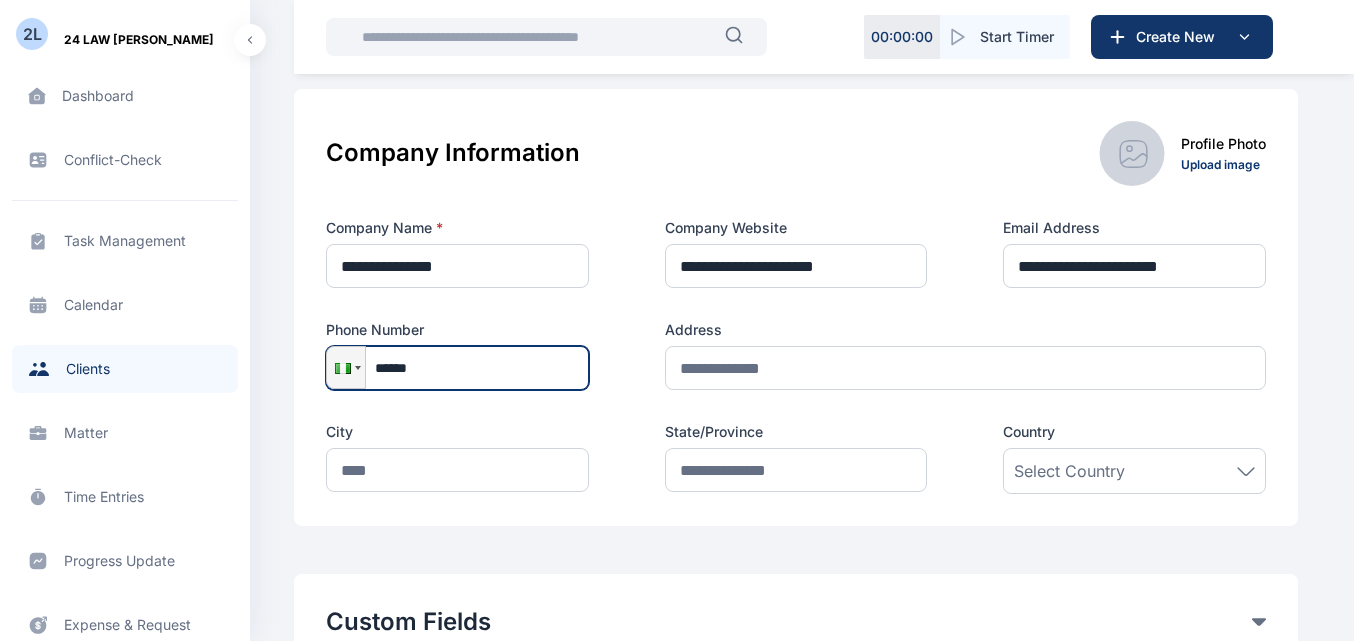 paste on "**********" 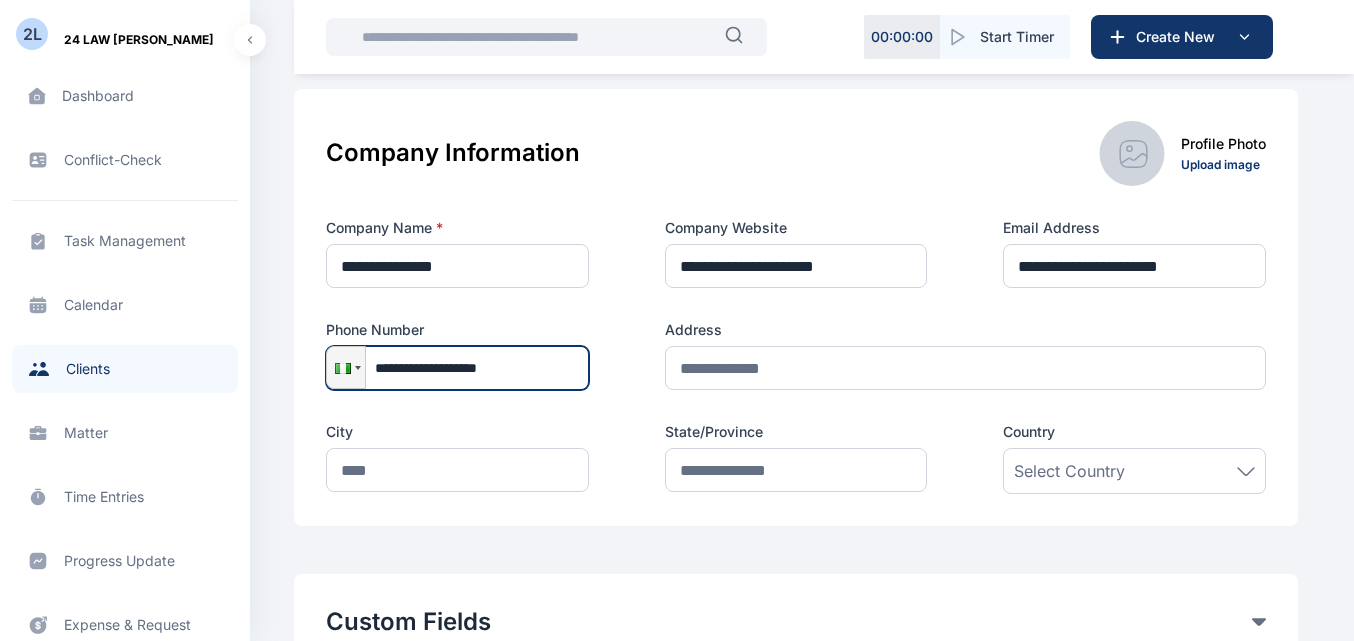 type on "**********" 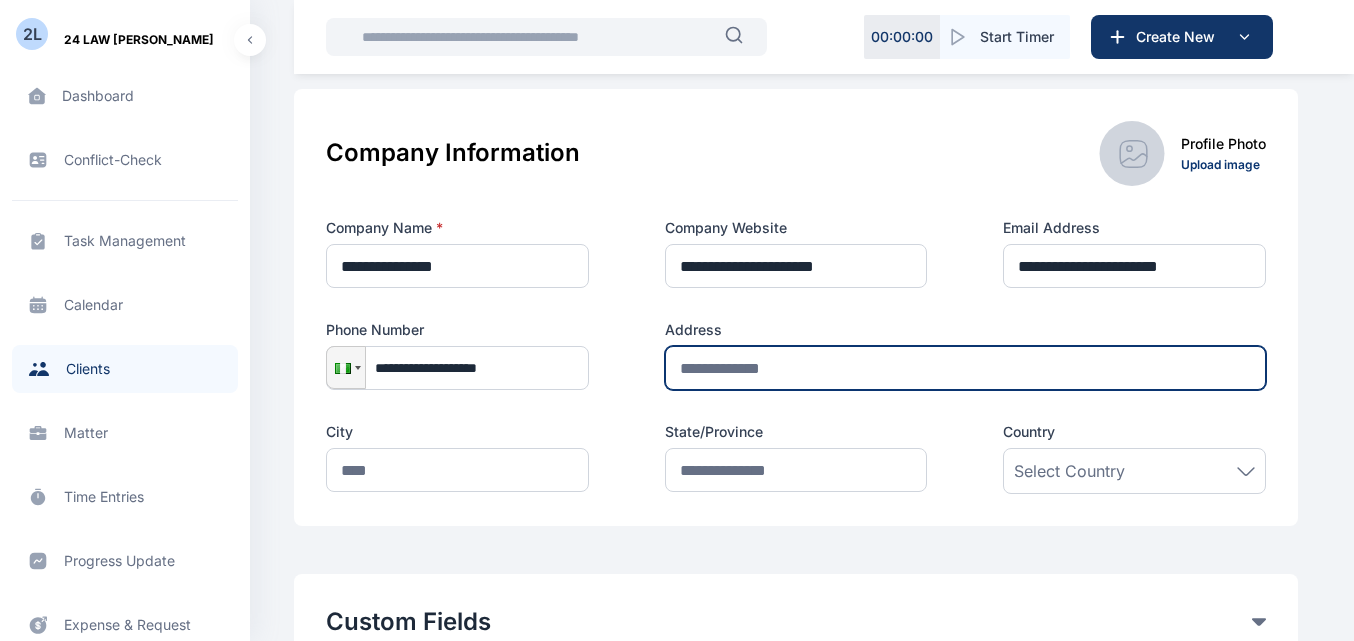 click at bounding box center [965, 368] 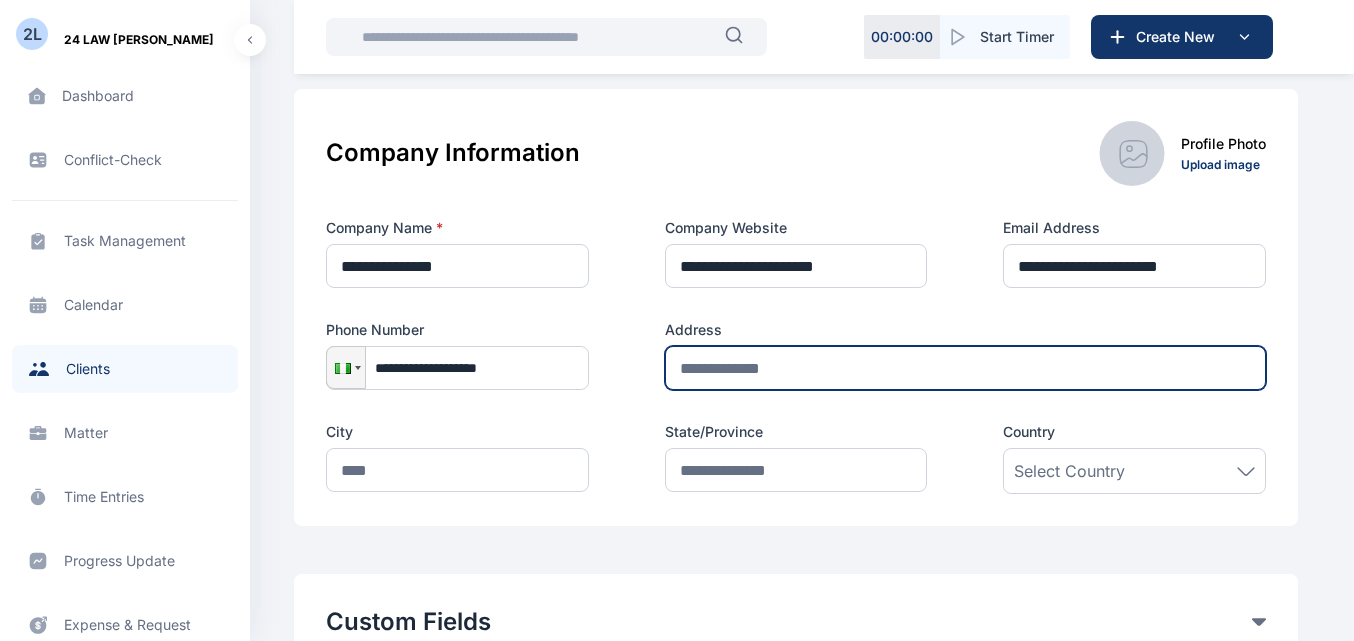 type on "**" 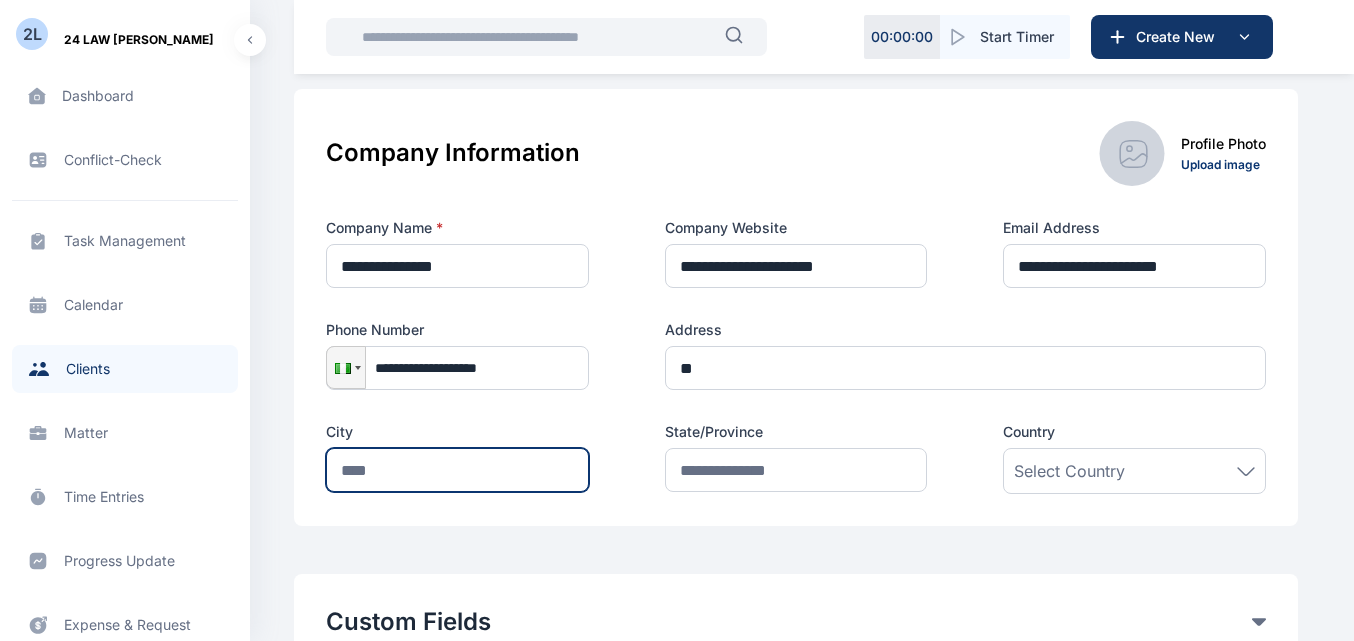 type on "*****" 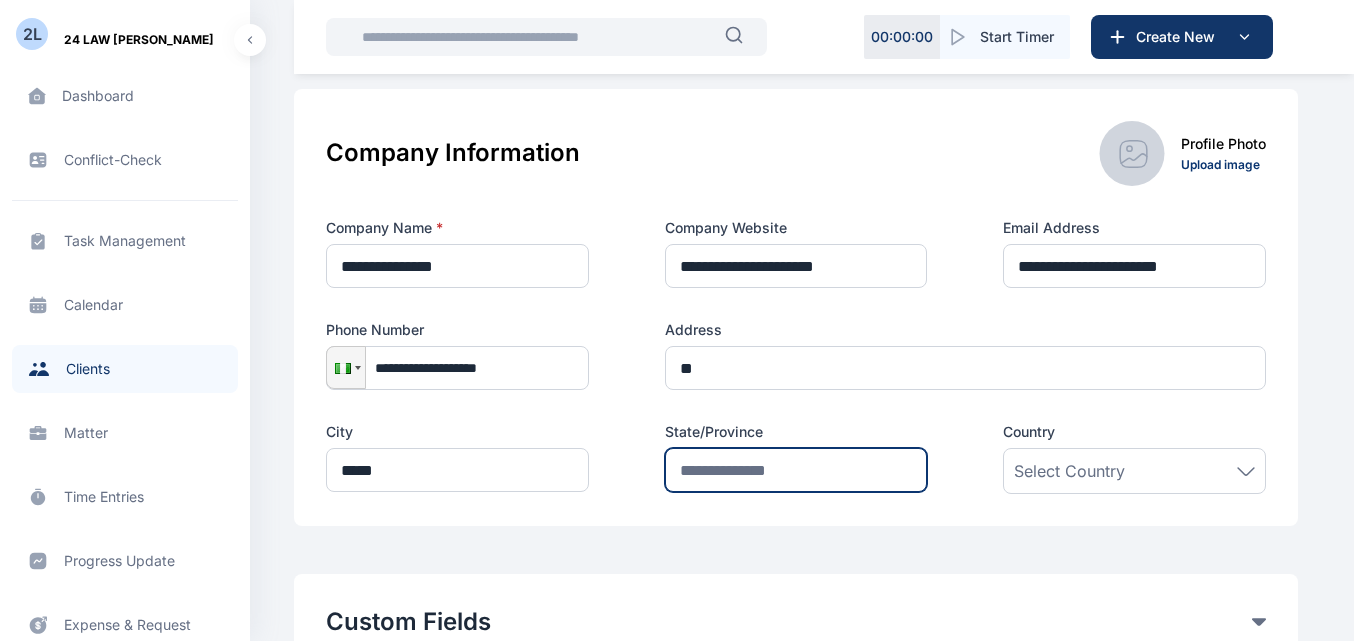 type on "***" 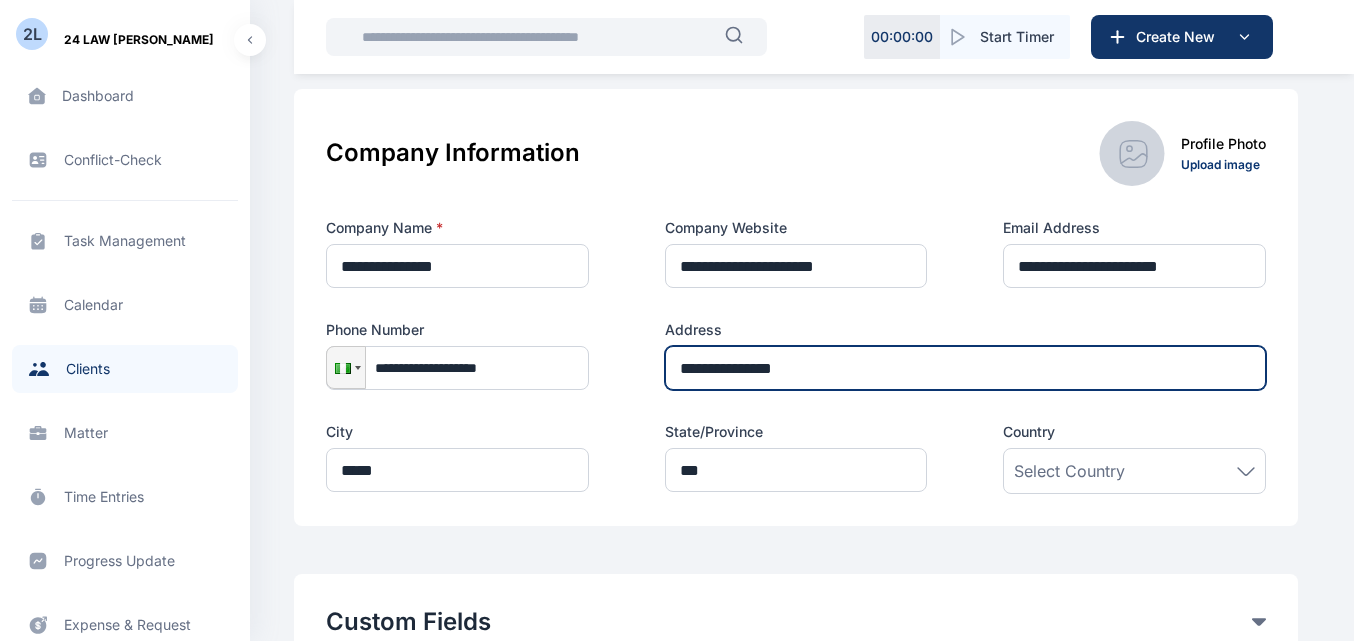 type on "**********" 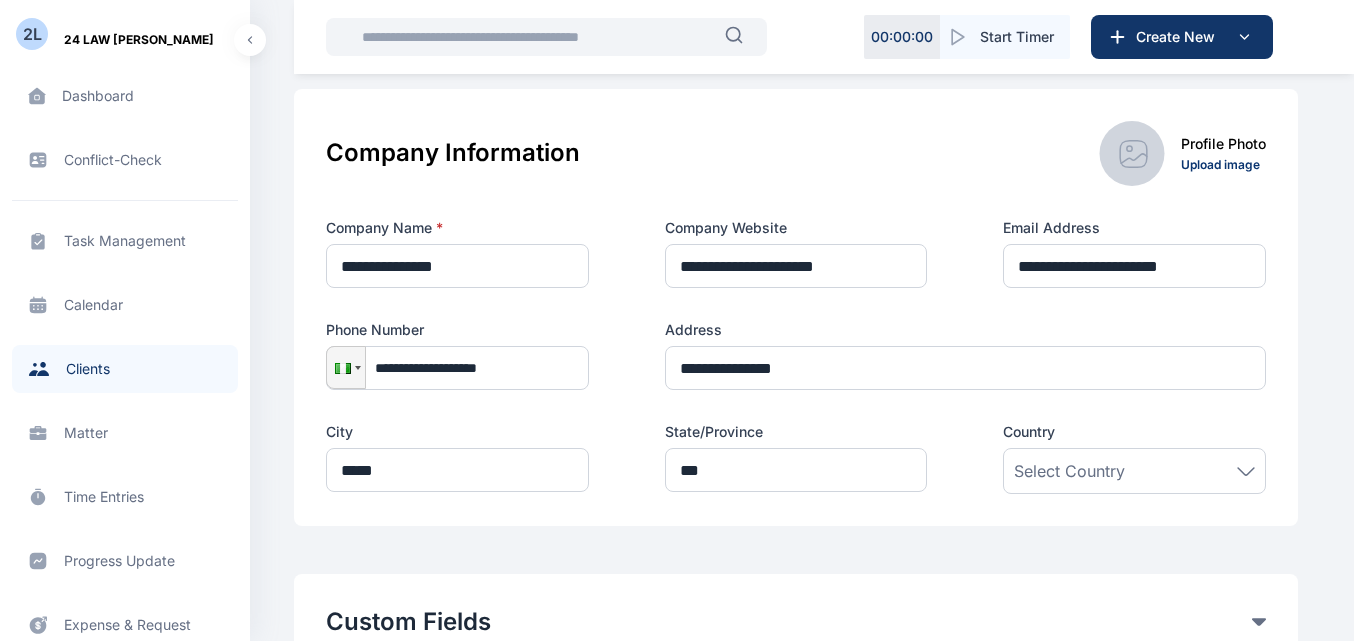 click on "Select Country" at bounding box center [1134, 471] 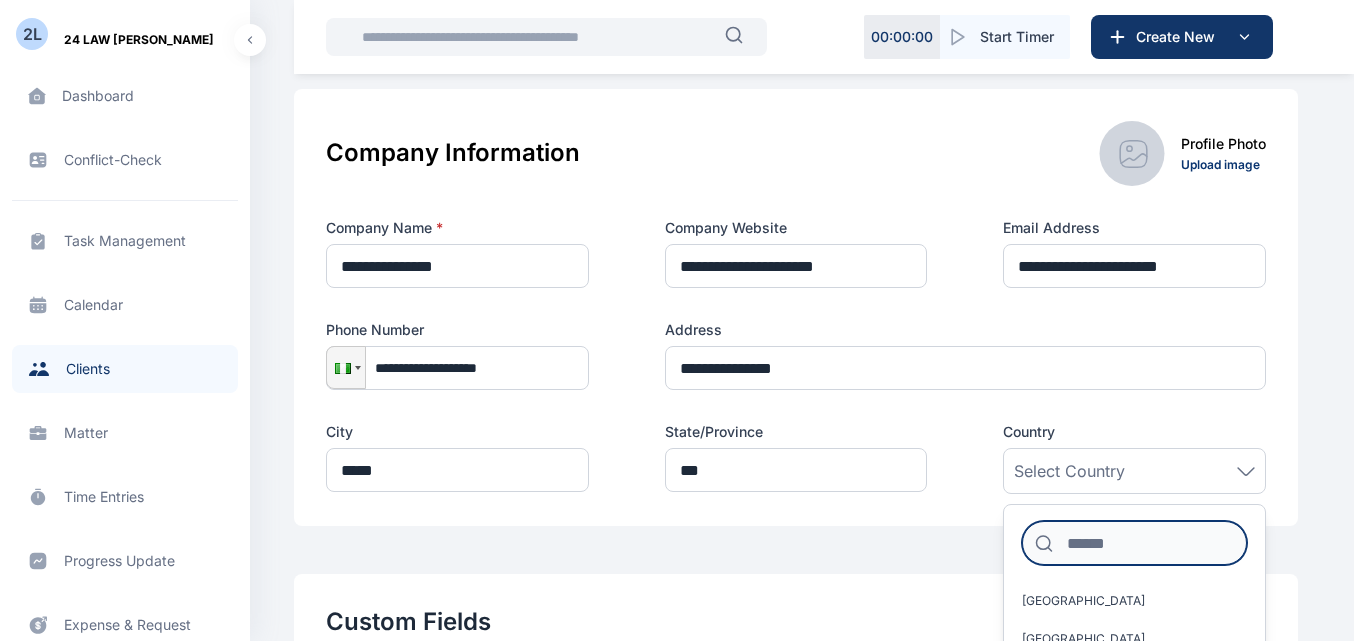 click at bounding box center (1134, 543) 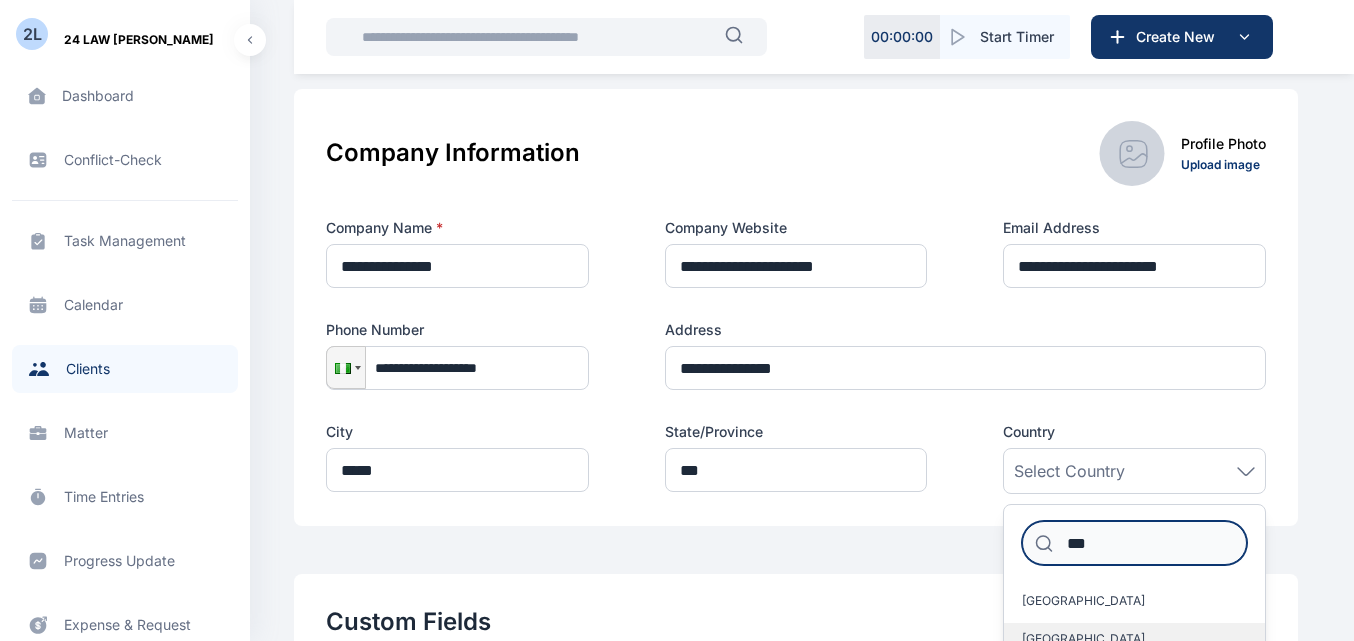 type on "***" 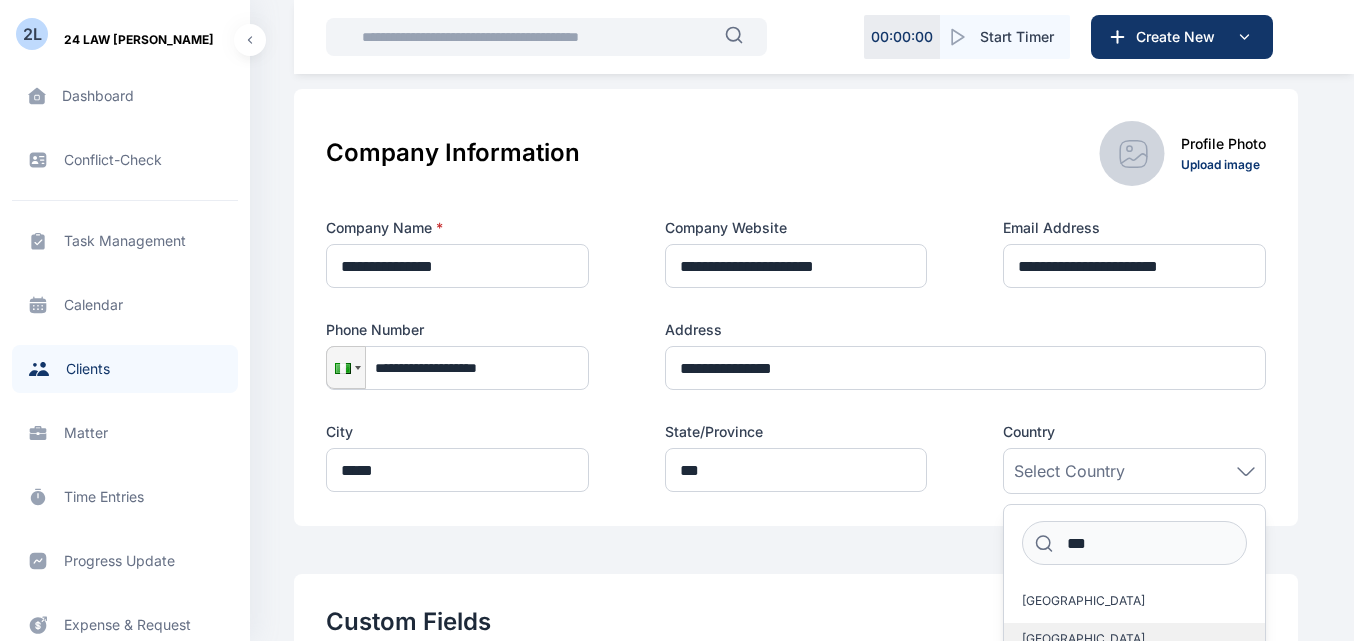 click on "[GEOGRAPHIC_DATA]" at bounding box center [1134, 639] 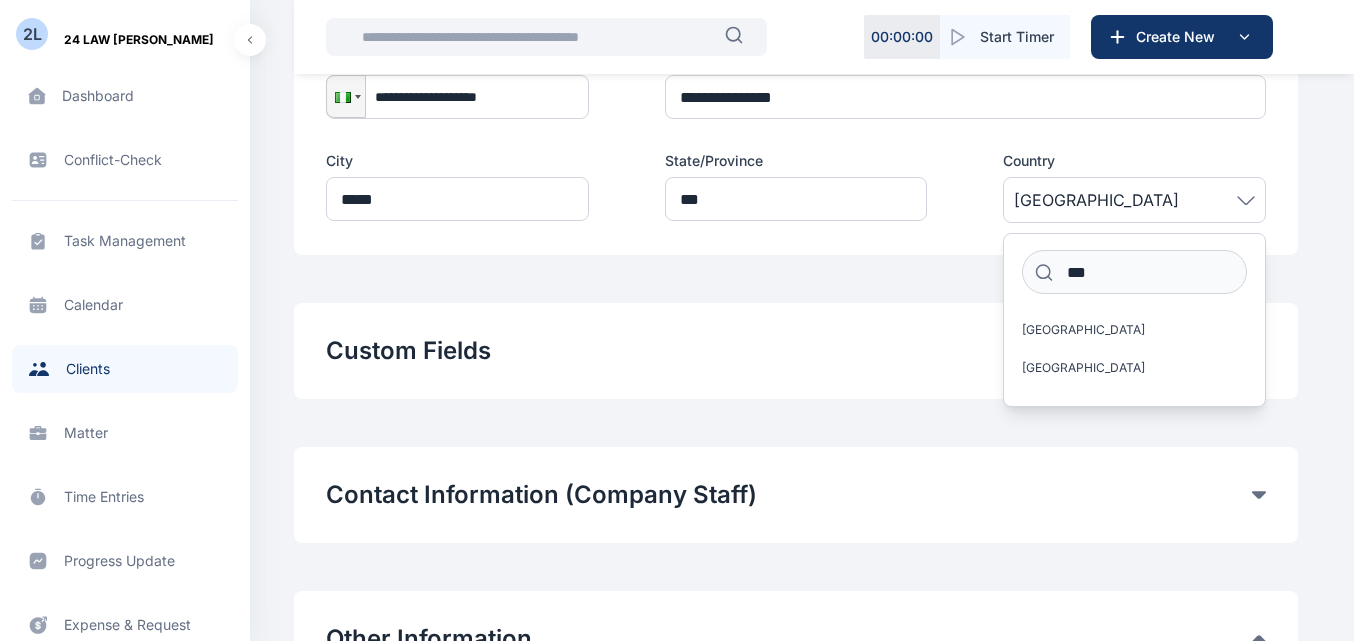 scroll, scrollTop: 575, scrollLeft: 0, axis: vertical 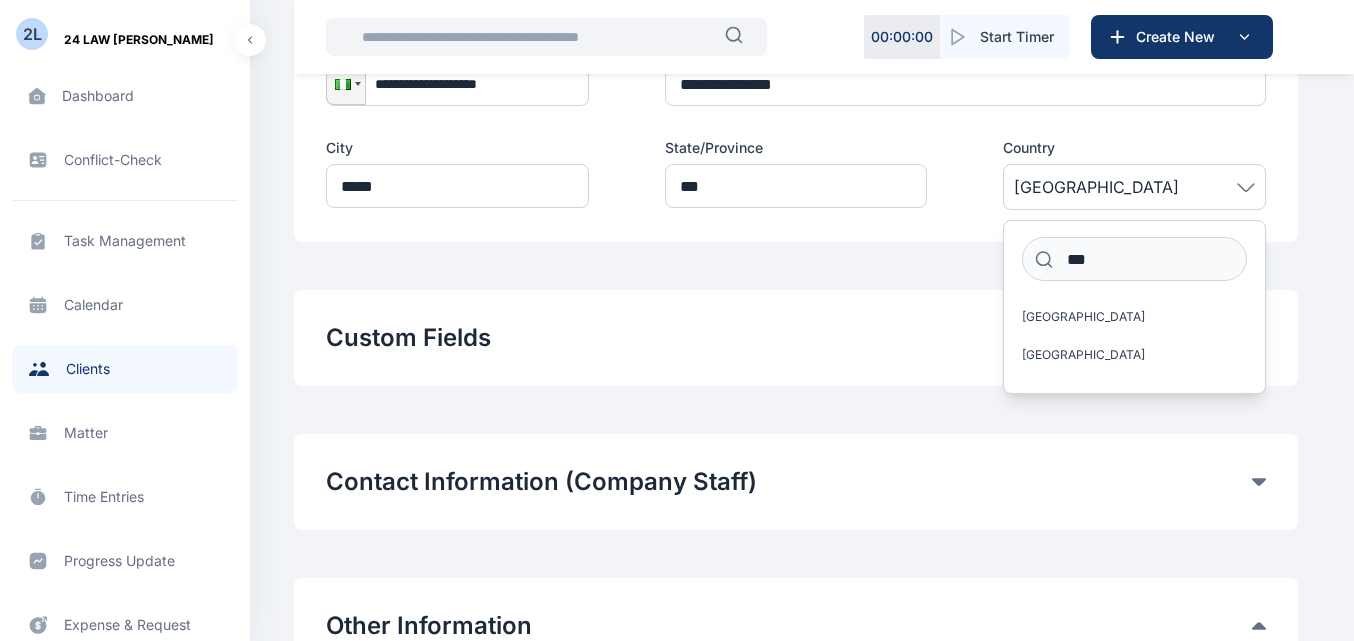 click on "[GEOGRAPHIC_DATA]" at bounding box center (1134, 187) 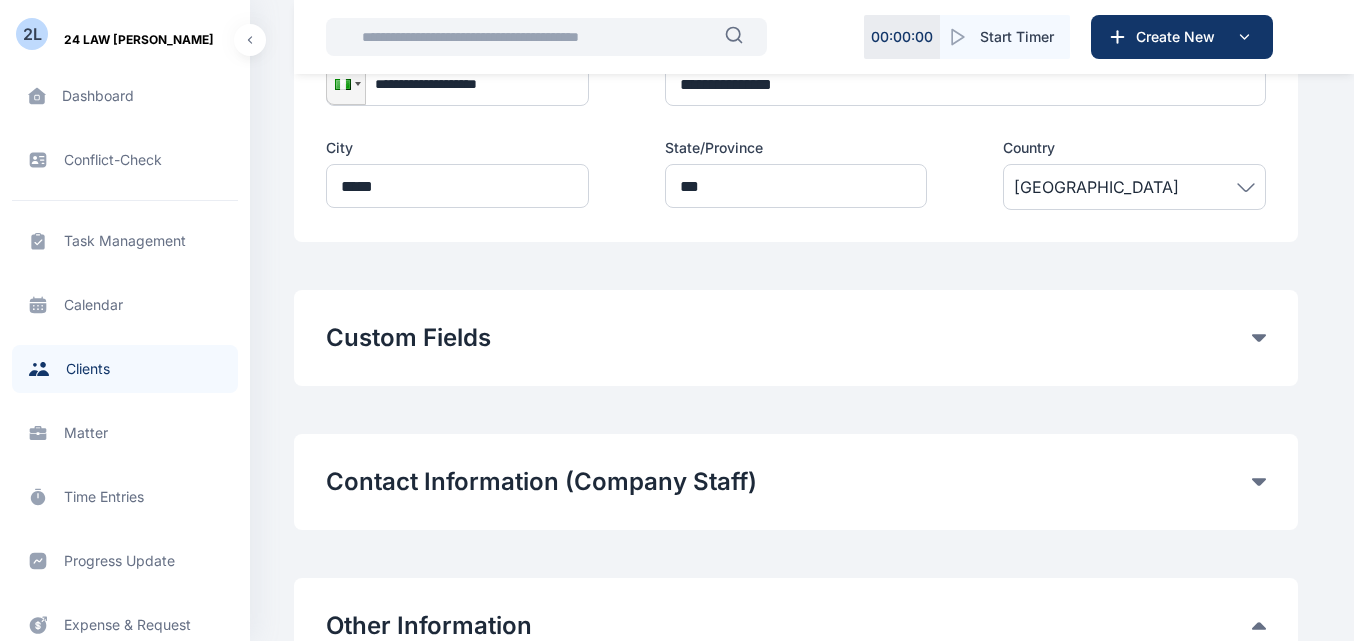 click on "Custom Fields" at bounding box center (796, 338) 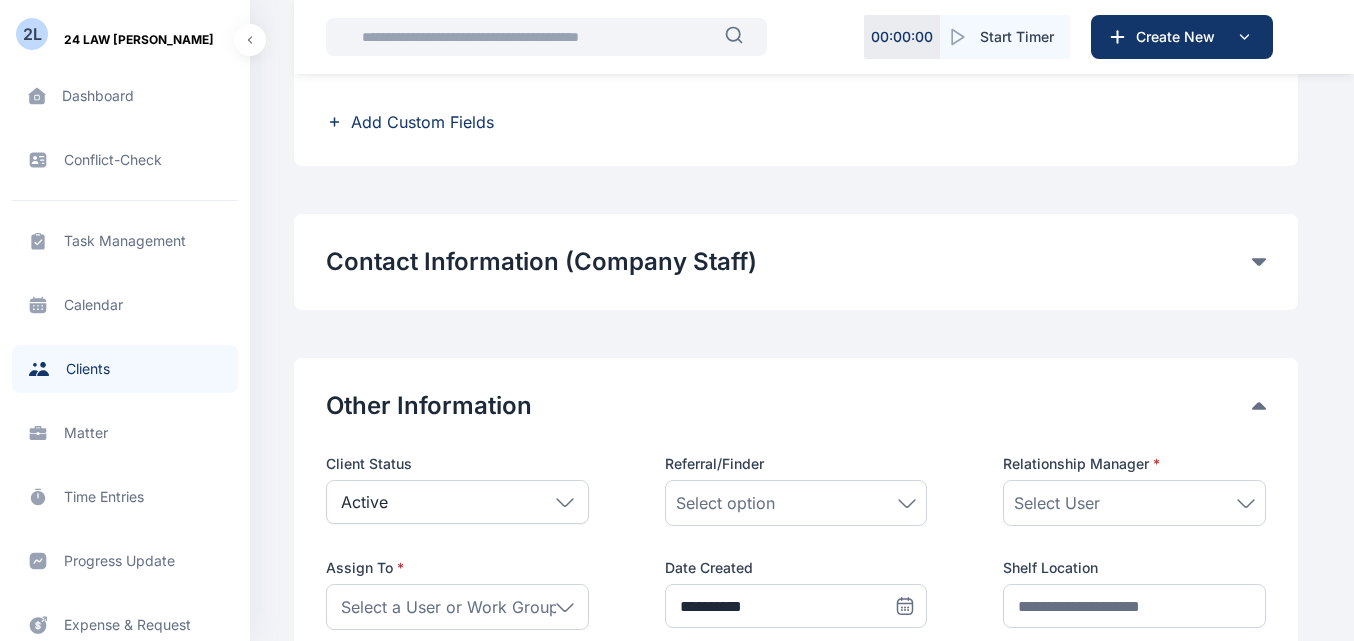 scroll, scrollTop: 910, scrollLeft: 0, axis: vertical 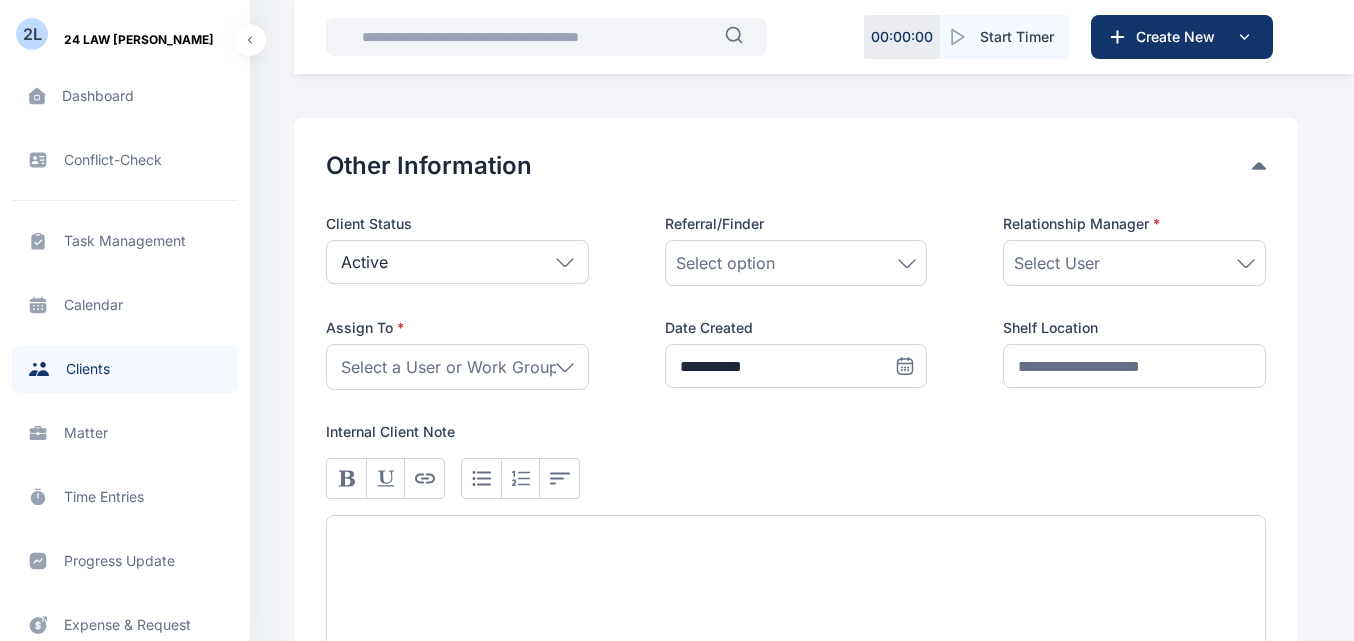 click on "Select User" at bounding box center (1134, 263) 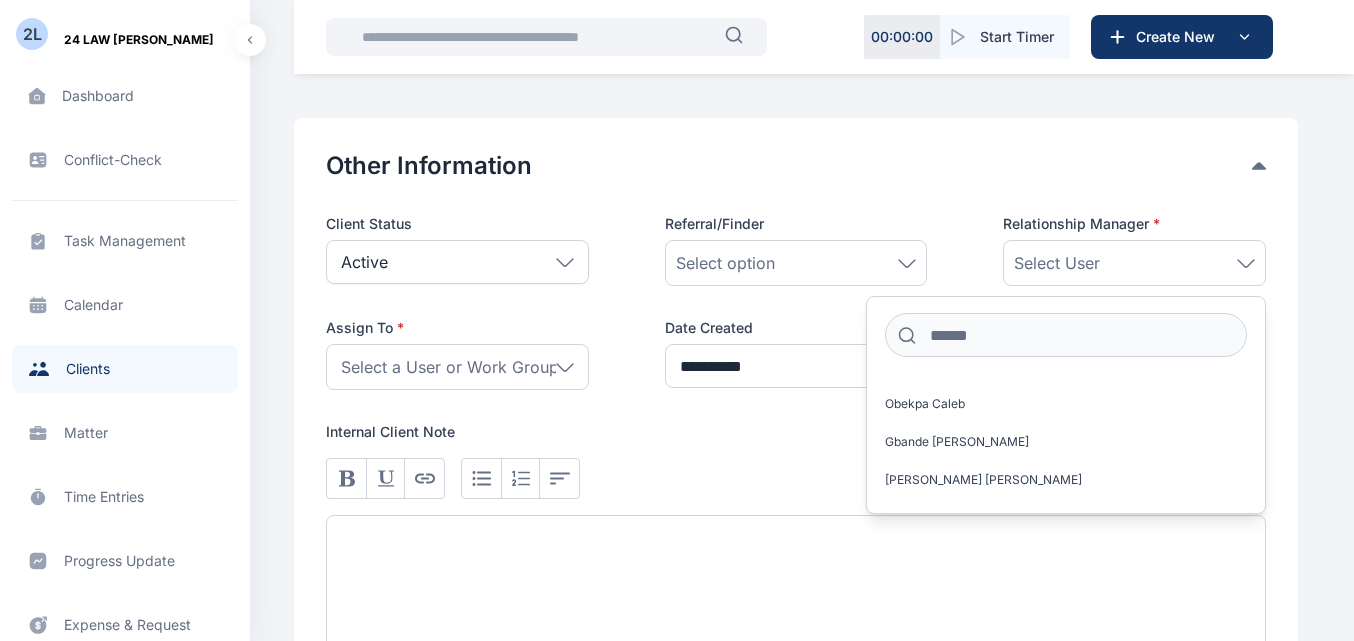 scroll, scrollTop: 97, scrollLeft: 0, axis: vertical 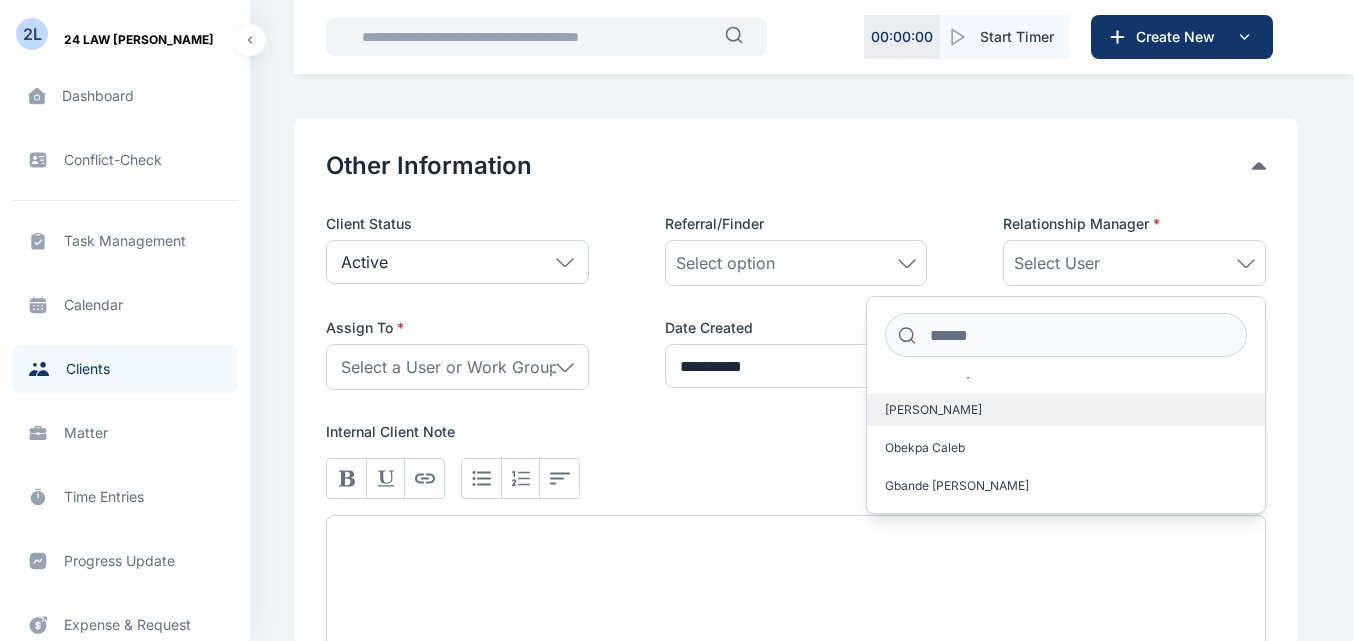 click on "[PERSON_NAME]" at bounding box center (1066, 410) 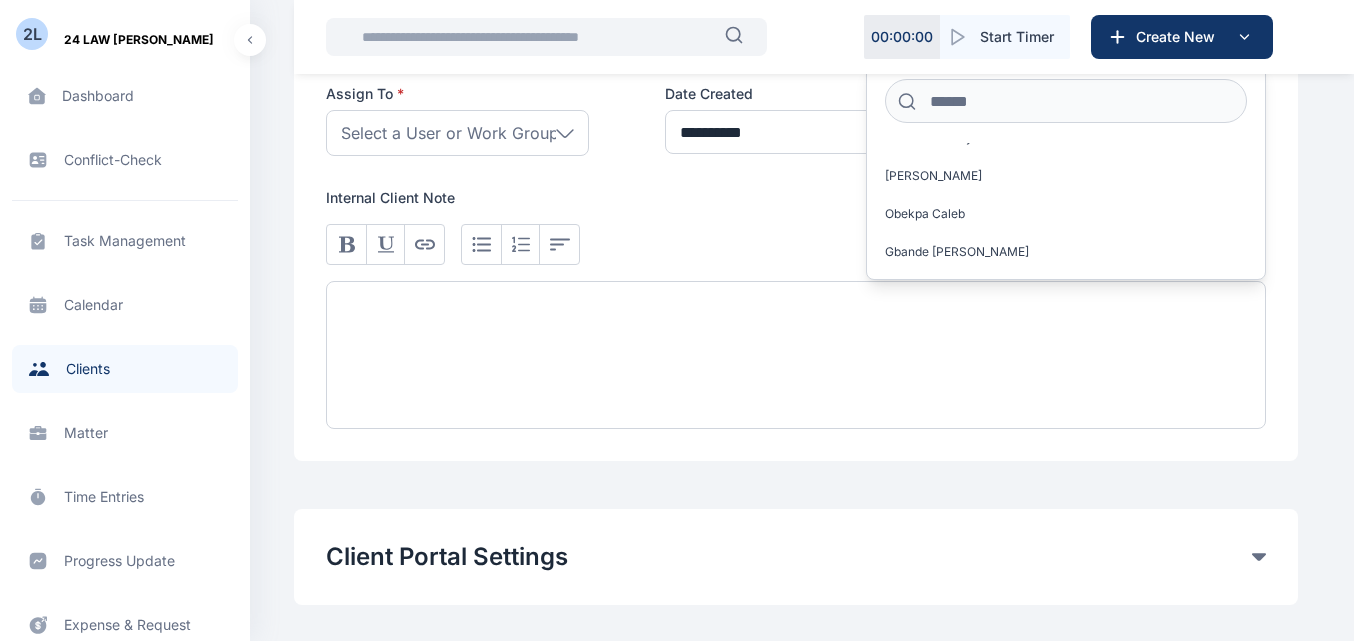 scroll, scrollTop: 1497, scrollLeft: 0, axis: vertical 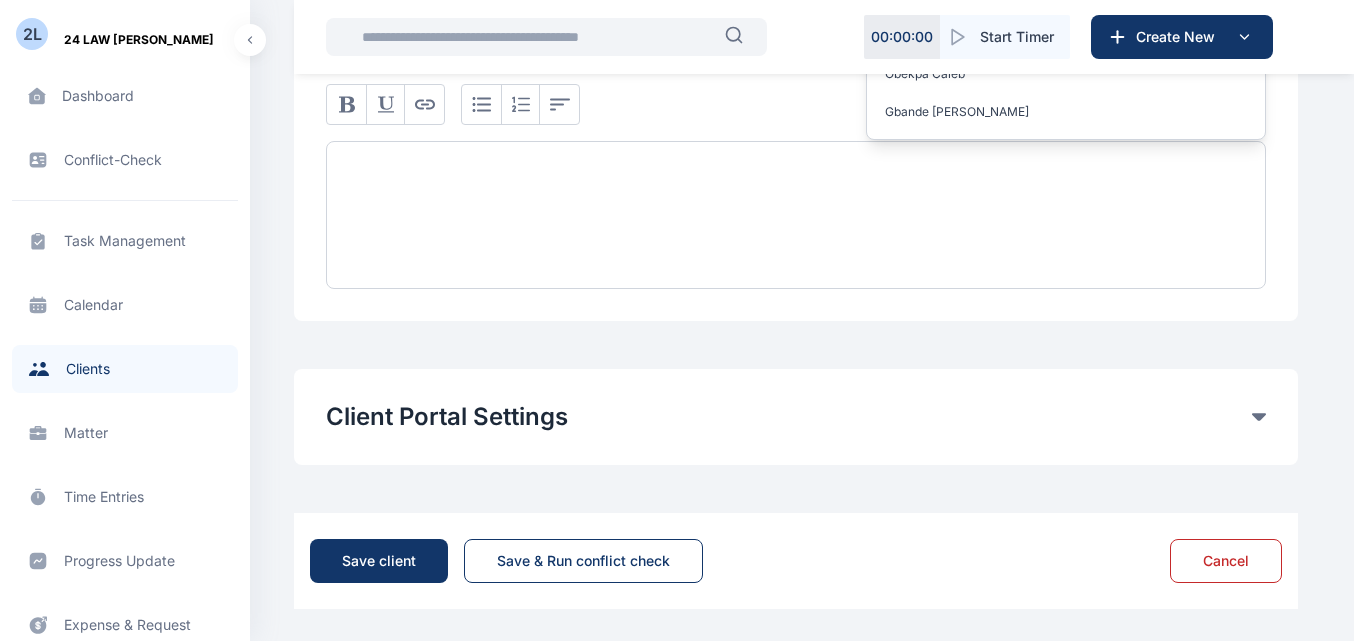 click 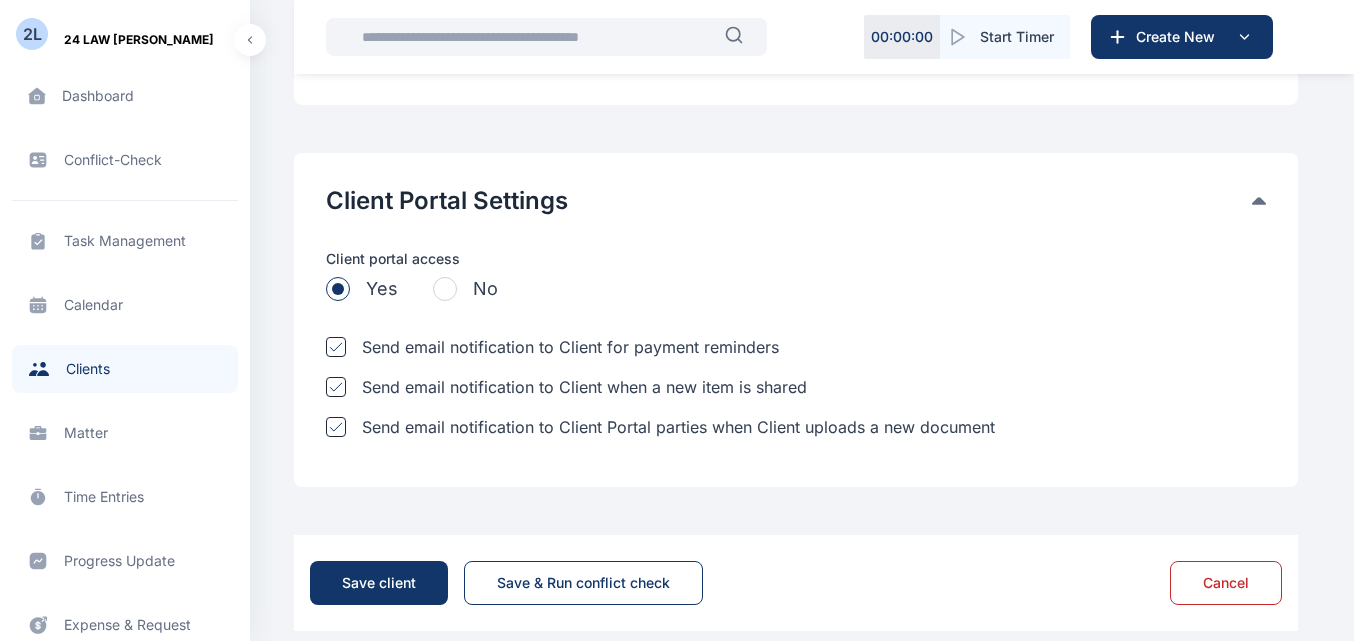 scroll, scrollTop: 1735, scrollLeft: 0, axis: vertical 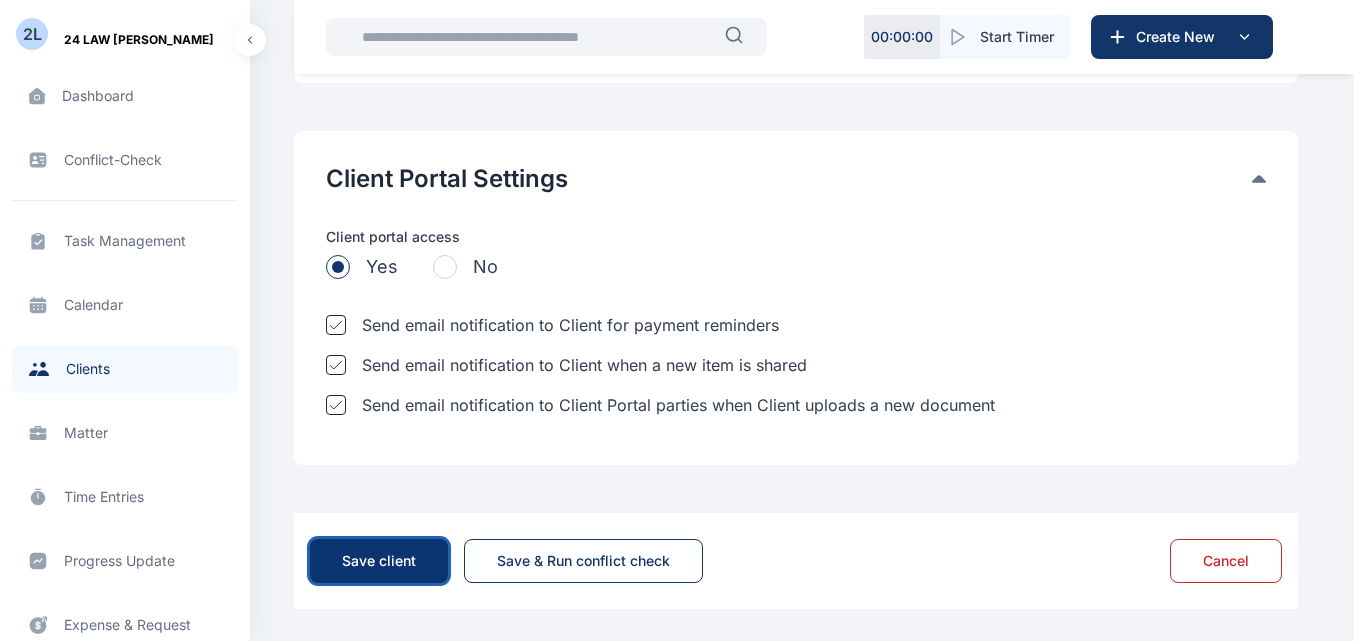 click on "Save client" at bounding box center (379, 561) 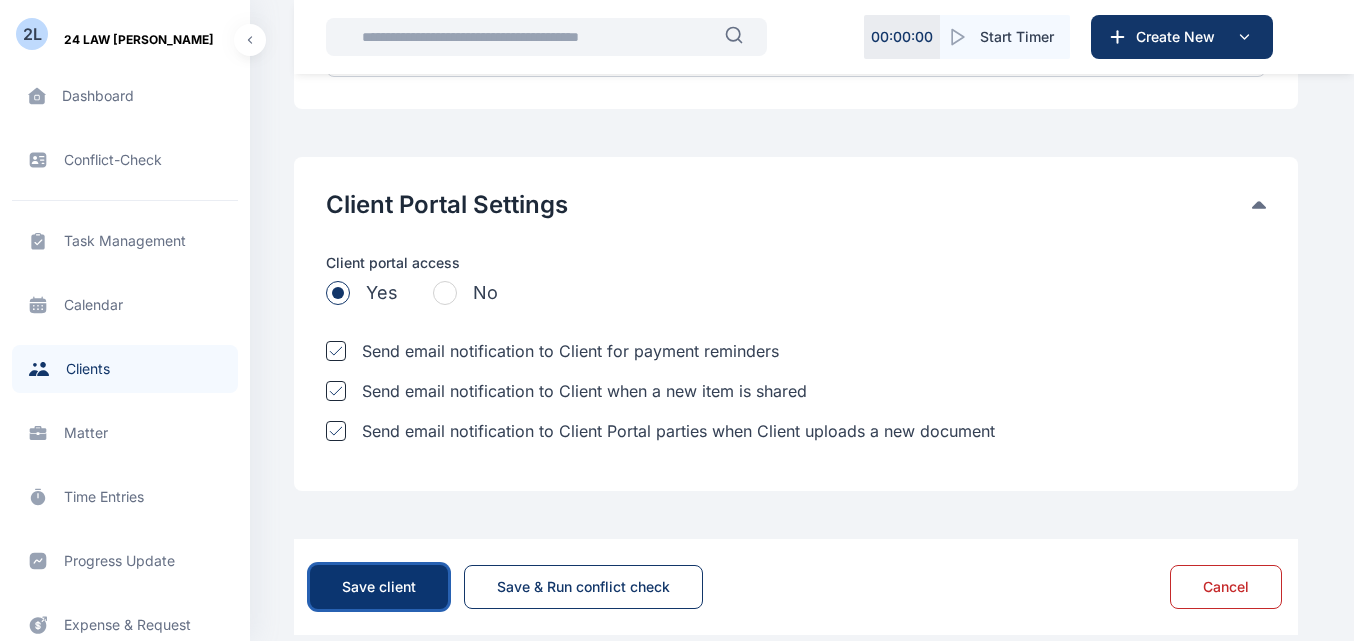 click on "Save client" at bounding box center (379, 587) 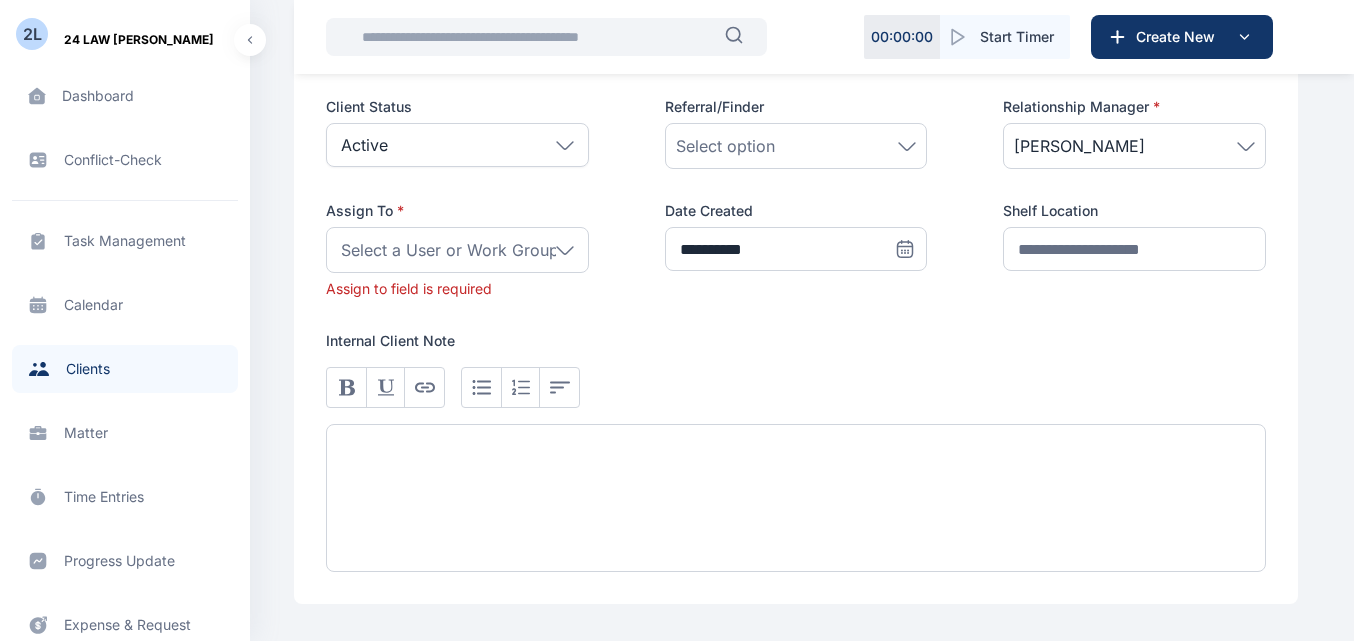 scroll, scrollTop: 1233, scrollLeft: 0, axis: vertical 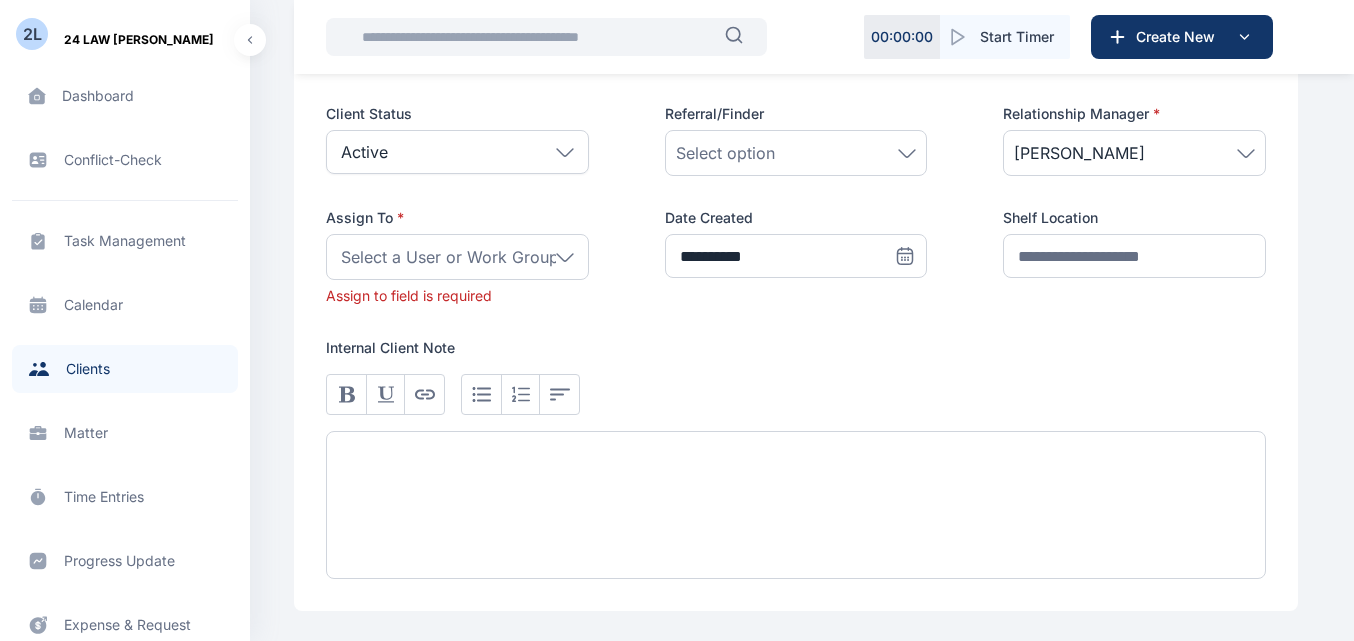 click on "Select a User or Work Group" at bounding box center (450, 257) 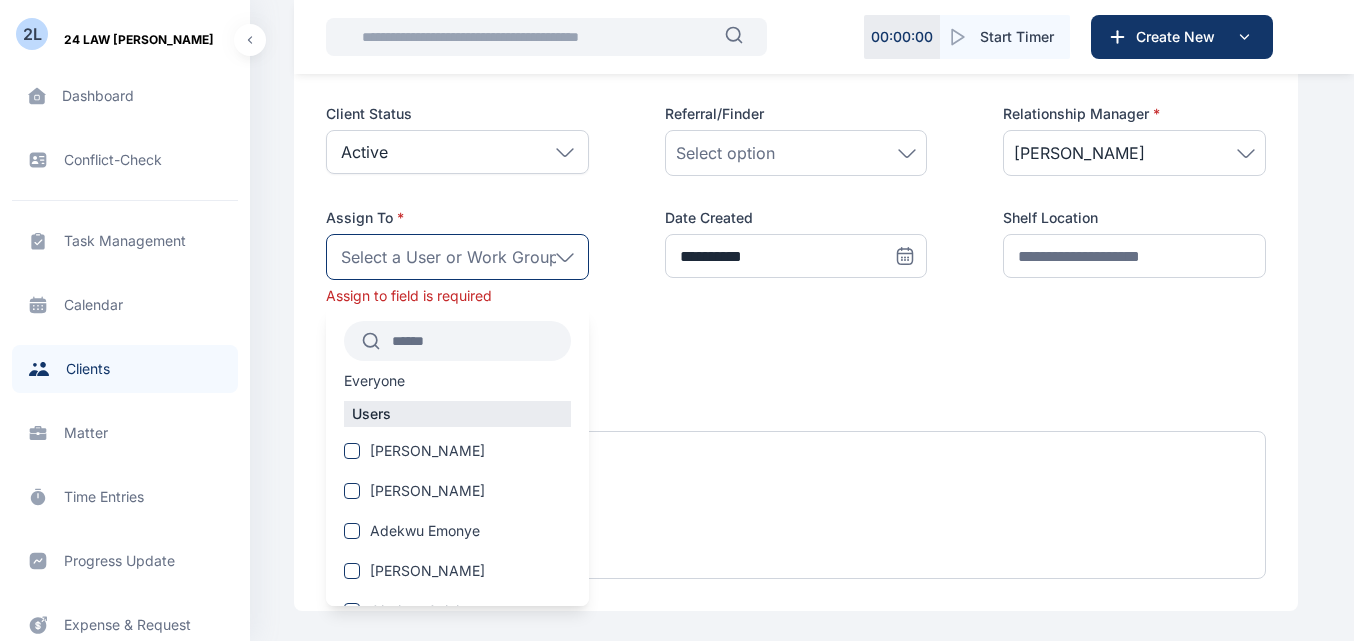 click on "Everyone Users AKUMA [PERSON_NAME] ABARIKE [PERSON_NAME] Adekwu [PERSON_NAME] [PERSON_NAME] [PERSON_NAME] [PERSON_NAME] Work Group" at bounding box center (457, 569) 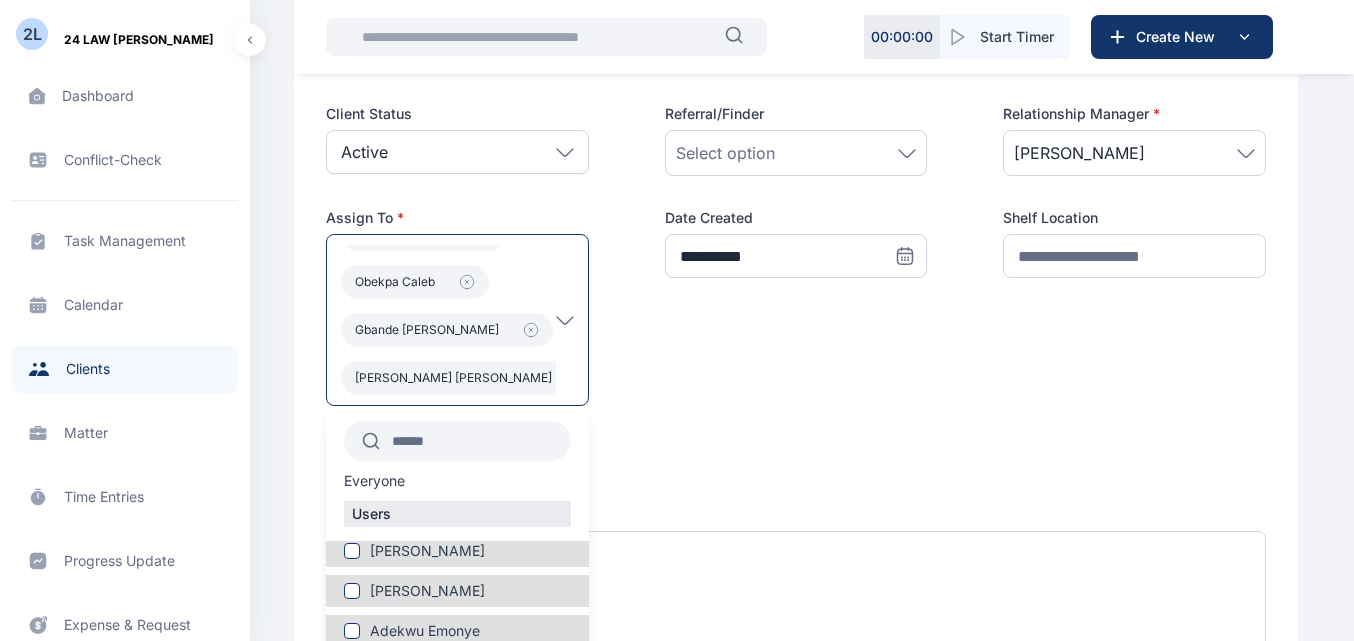 scroll, scrollTop: 139, scrollLeft: 0, axis: vertical 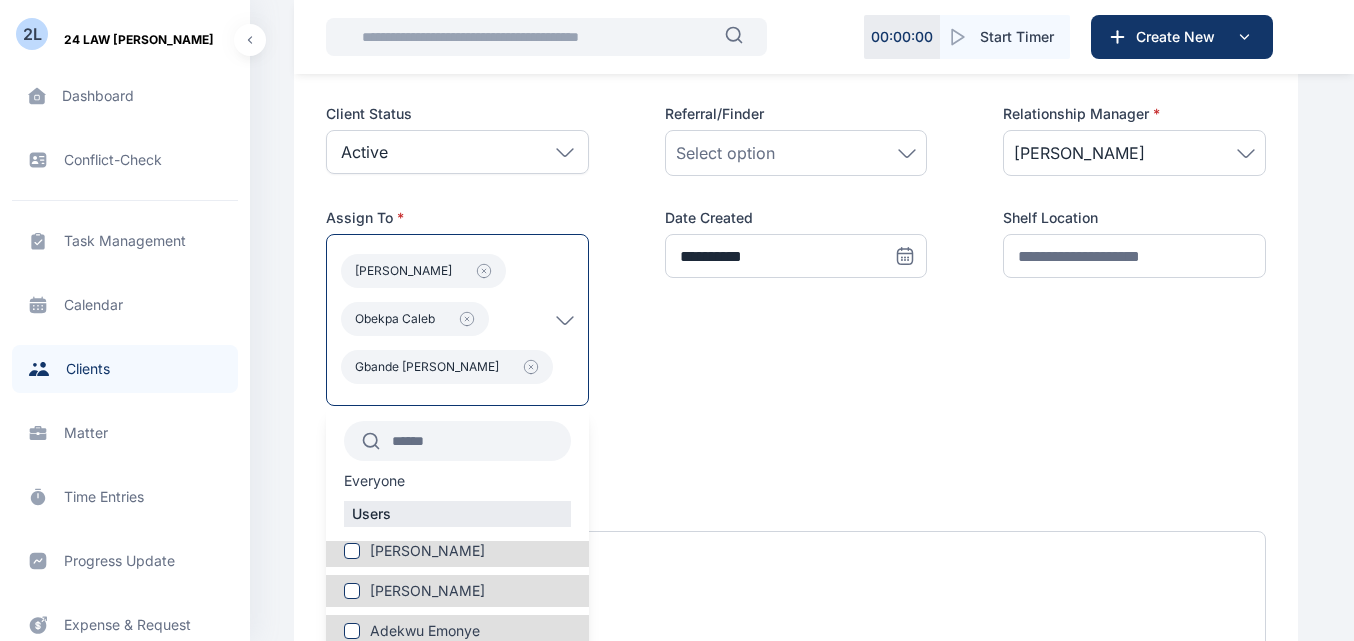 click on "**********" at bounding box center [796, 391] 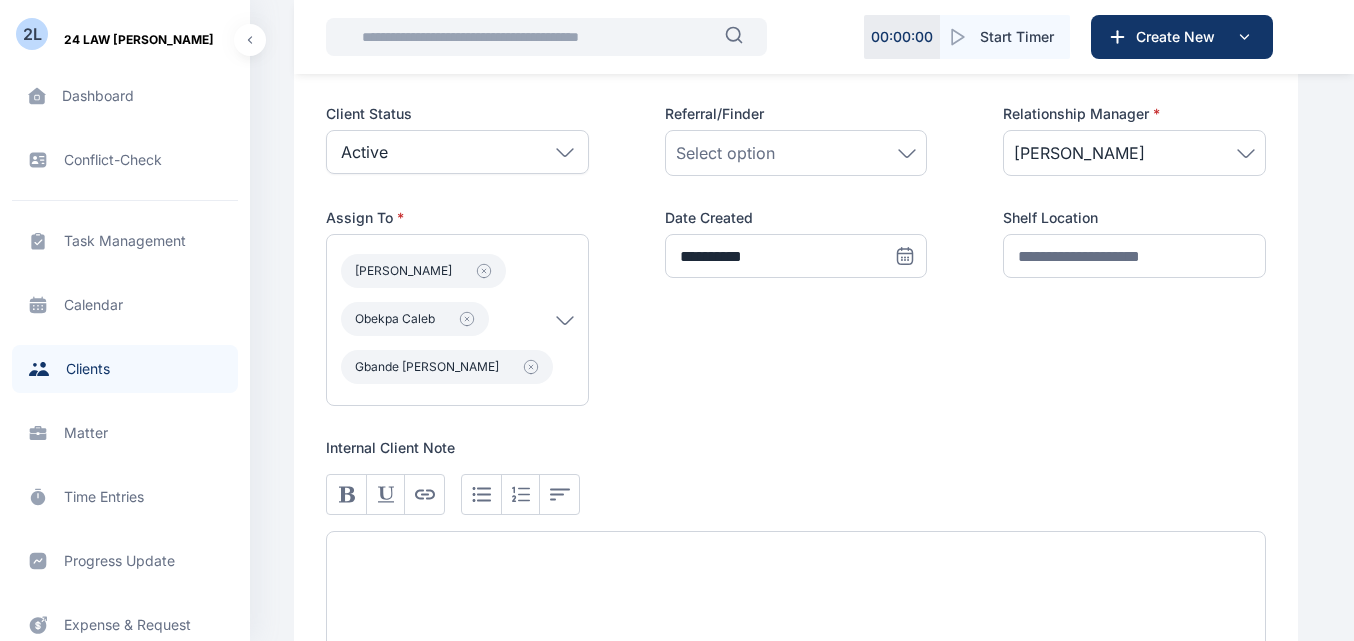 scroll, scrollTop: 1861, scrollLeft: 0, axis: vertical 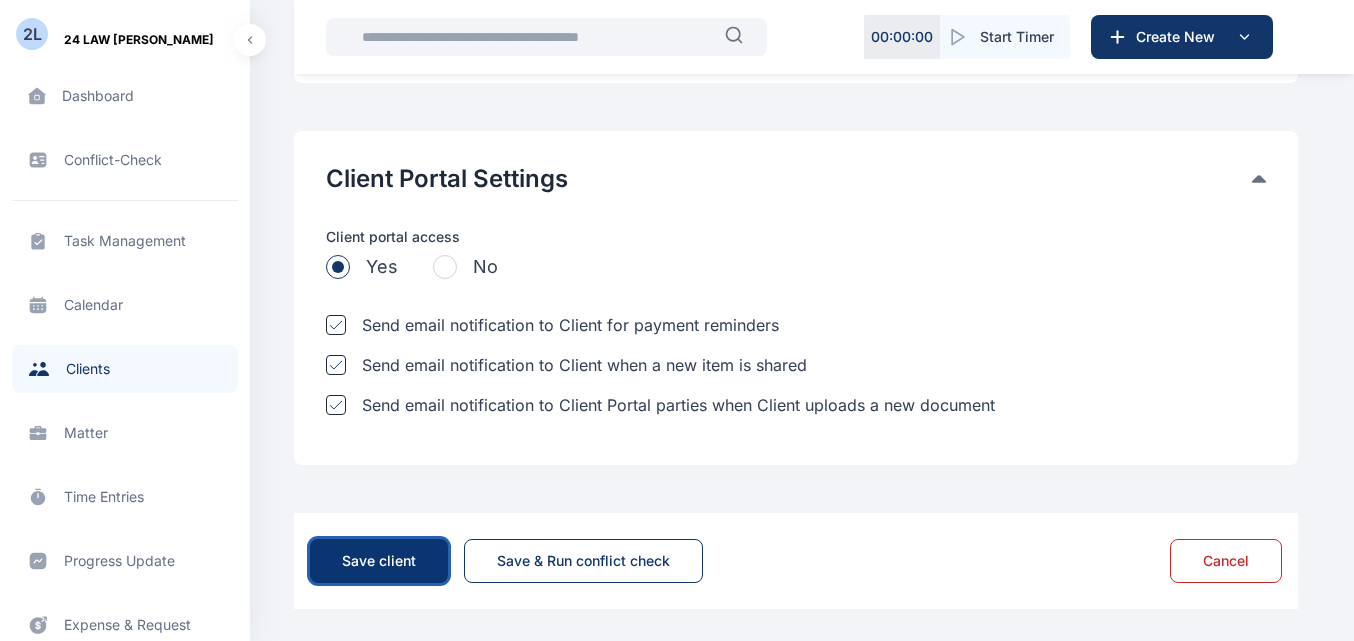 click on "Save client" at bounding box center [379, 561] 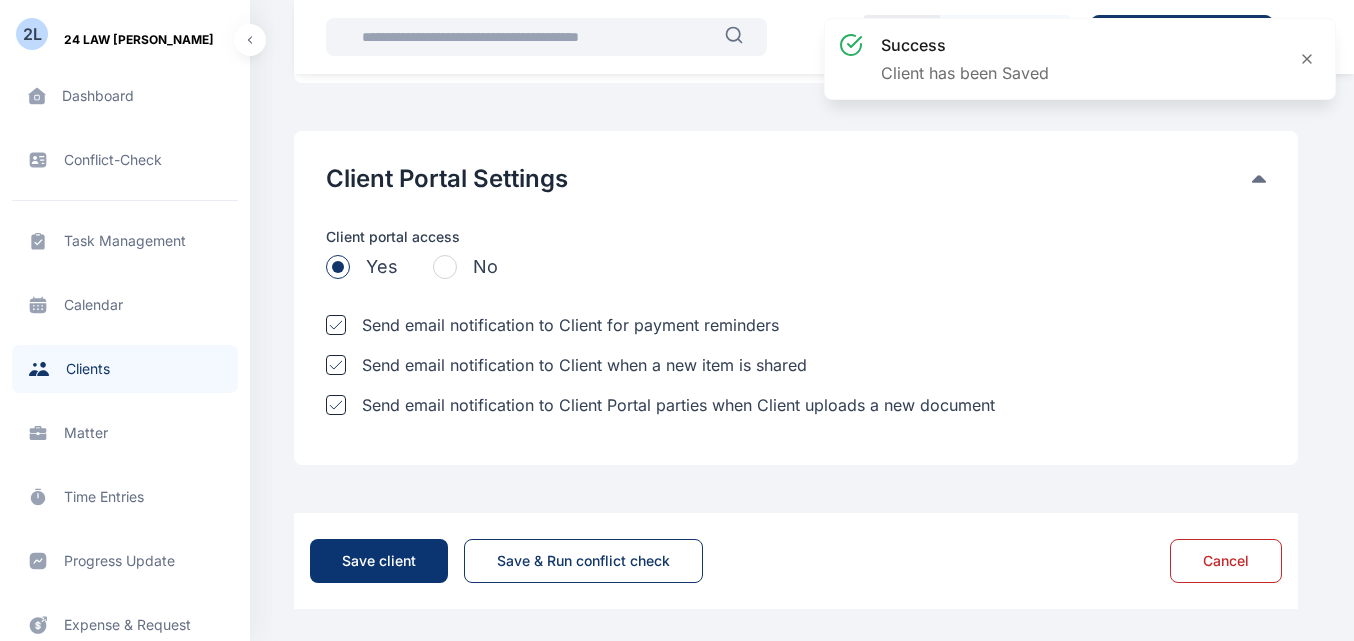 scroll, scrollTop: 0, scrollLeft: 0, axis: both 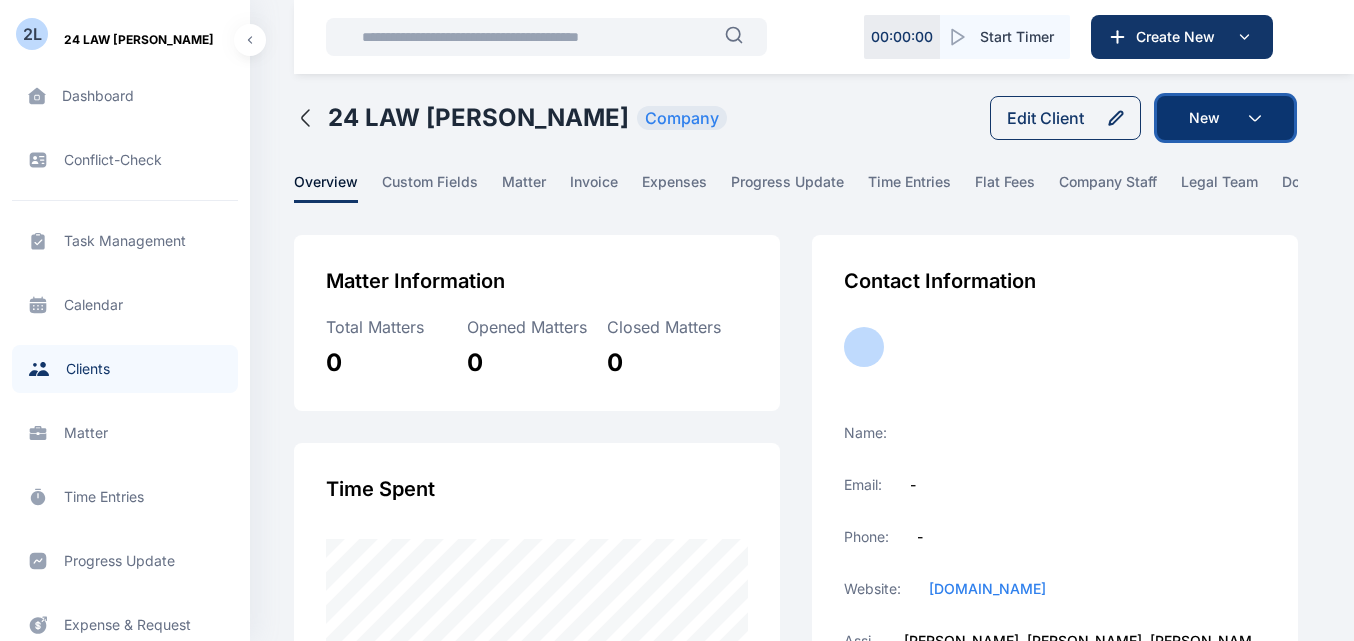 click on "New" at bounding box center [1225, 118] 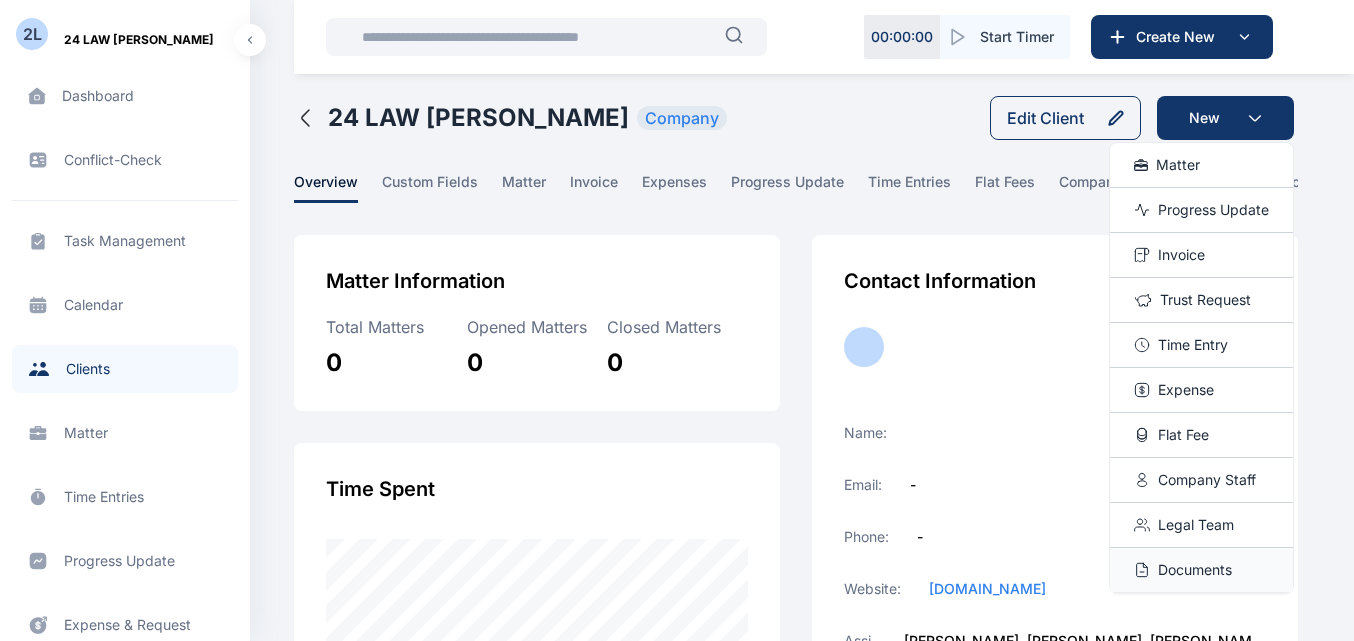 click on "Documents" at bounding box center [1195, 570] 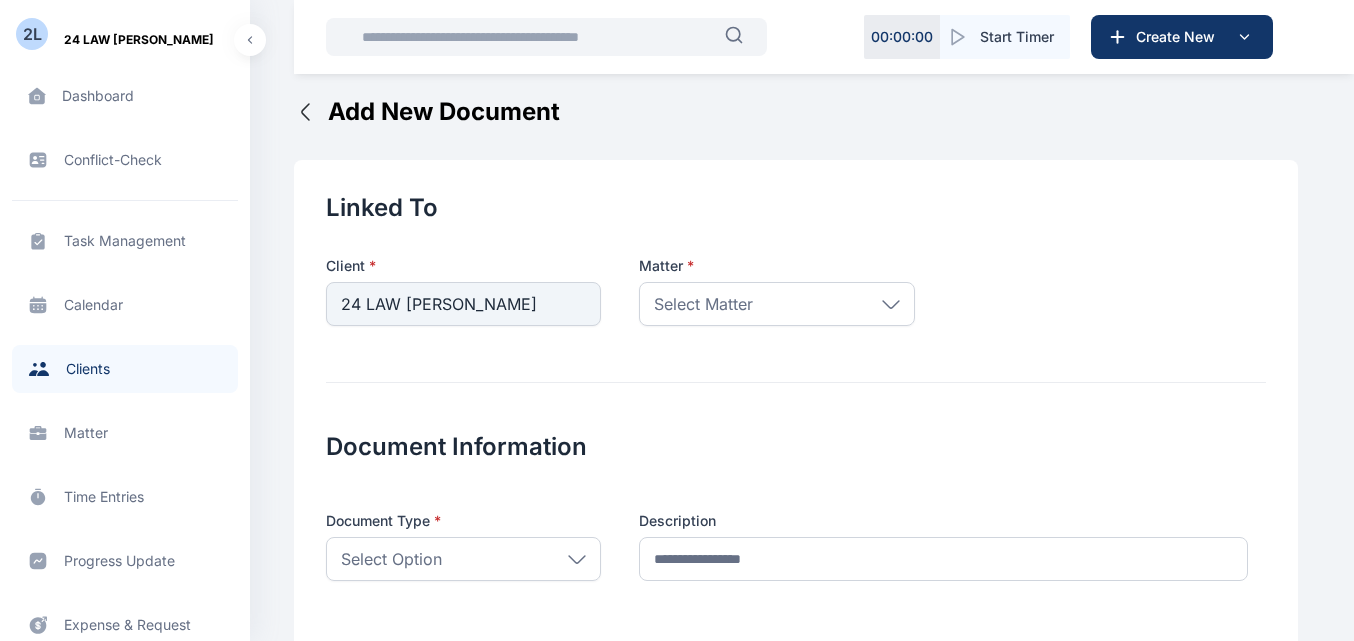 click on "Select Matter" at bounding box center (776, 304) 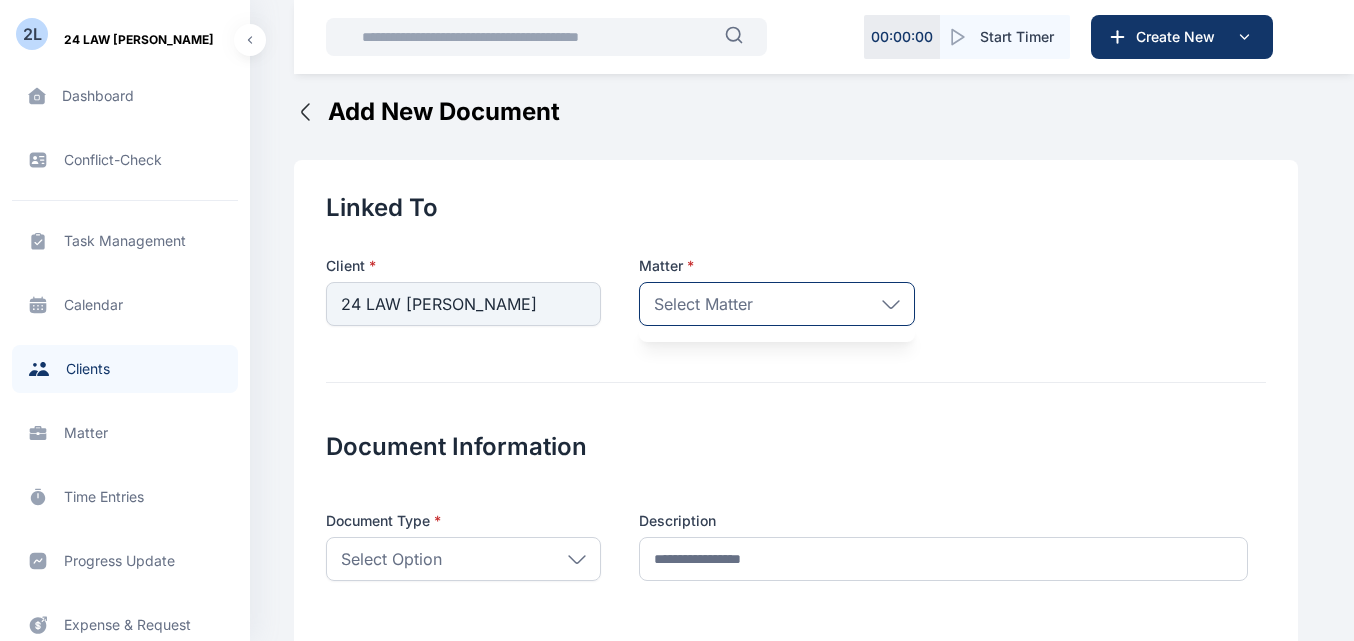 click on "Select Matter" at bounding box center (776, 304) 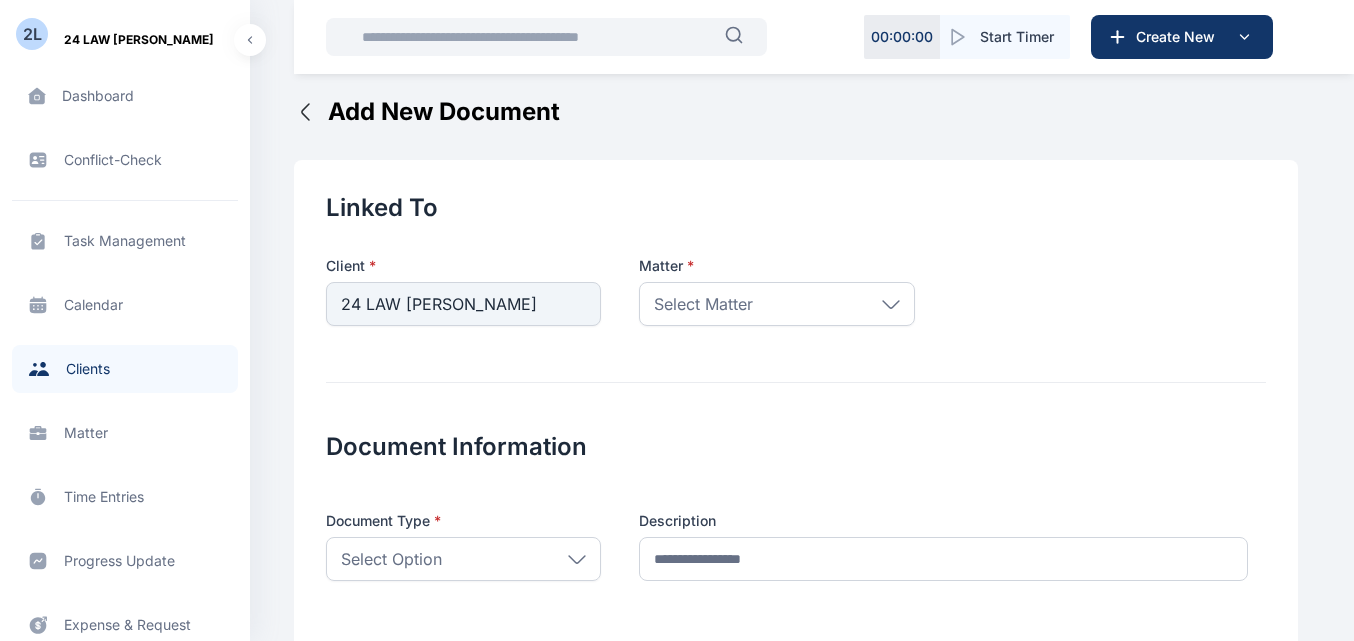 click on "Select Option" at bounding box center [391, 559] 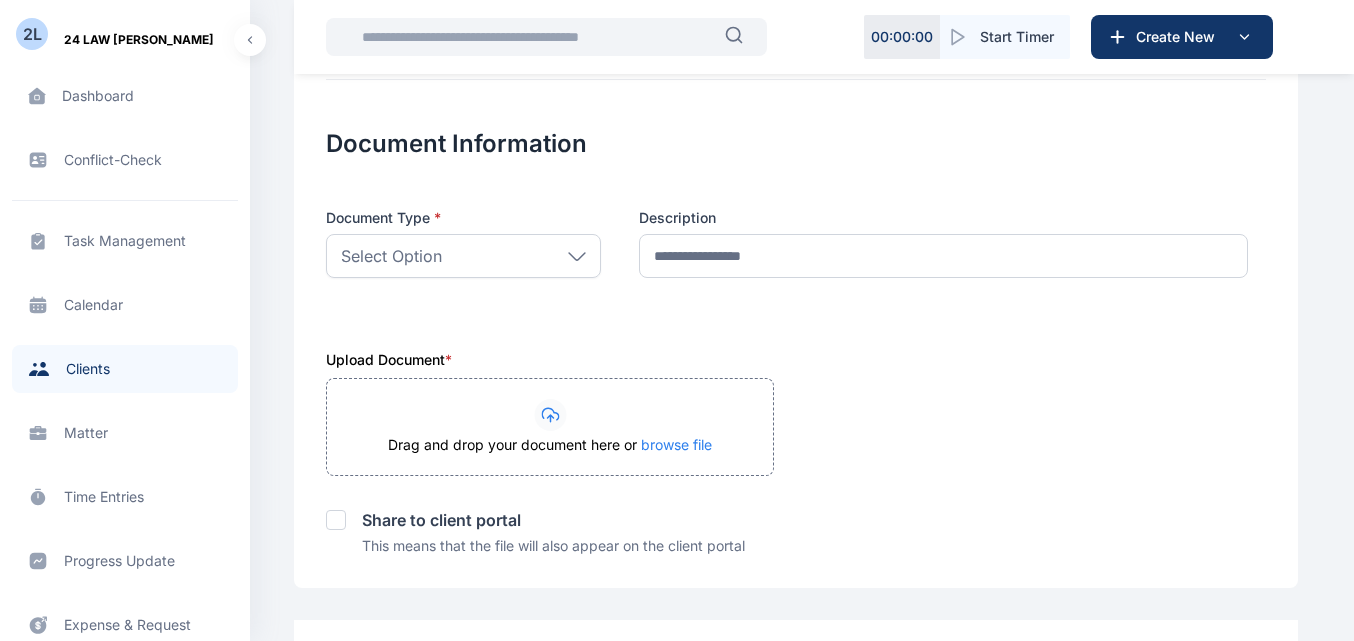 scroll, scrollTop: 340, scrollLeft: 0, axis: vertical 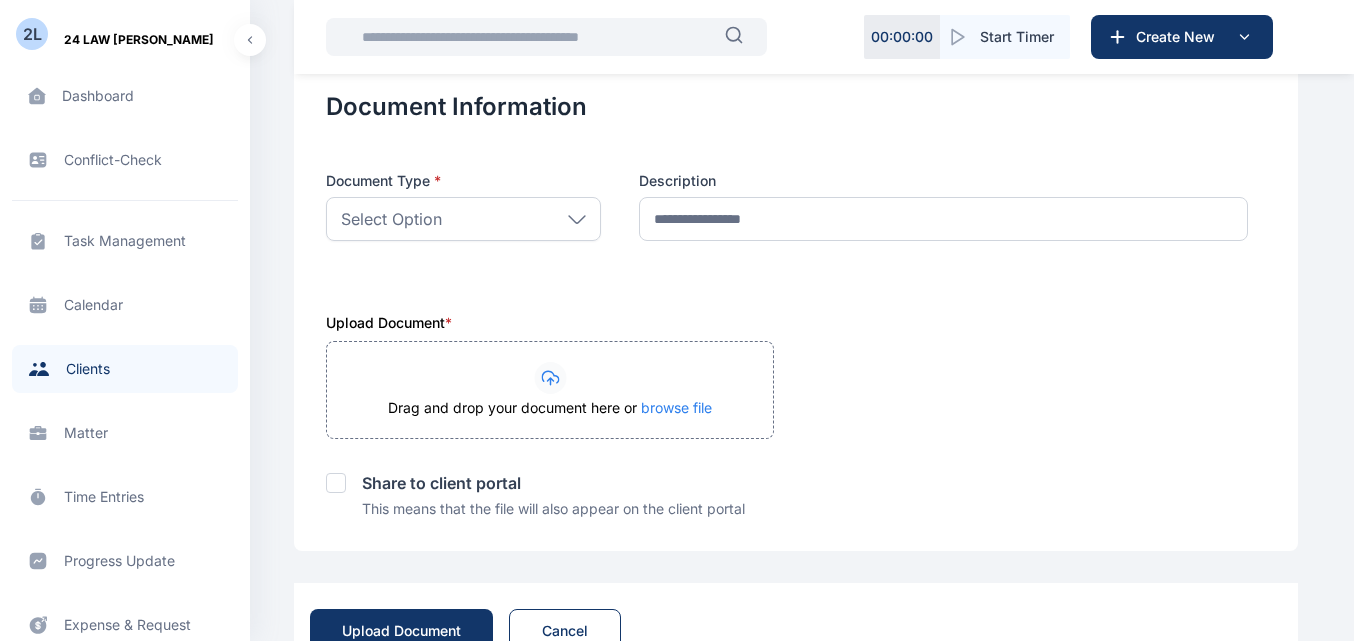 click 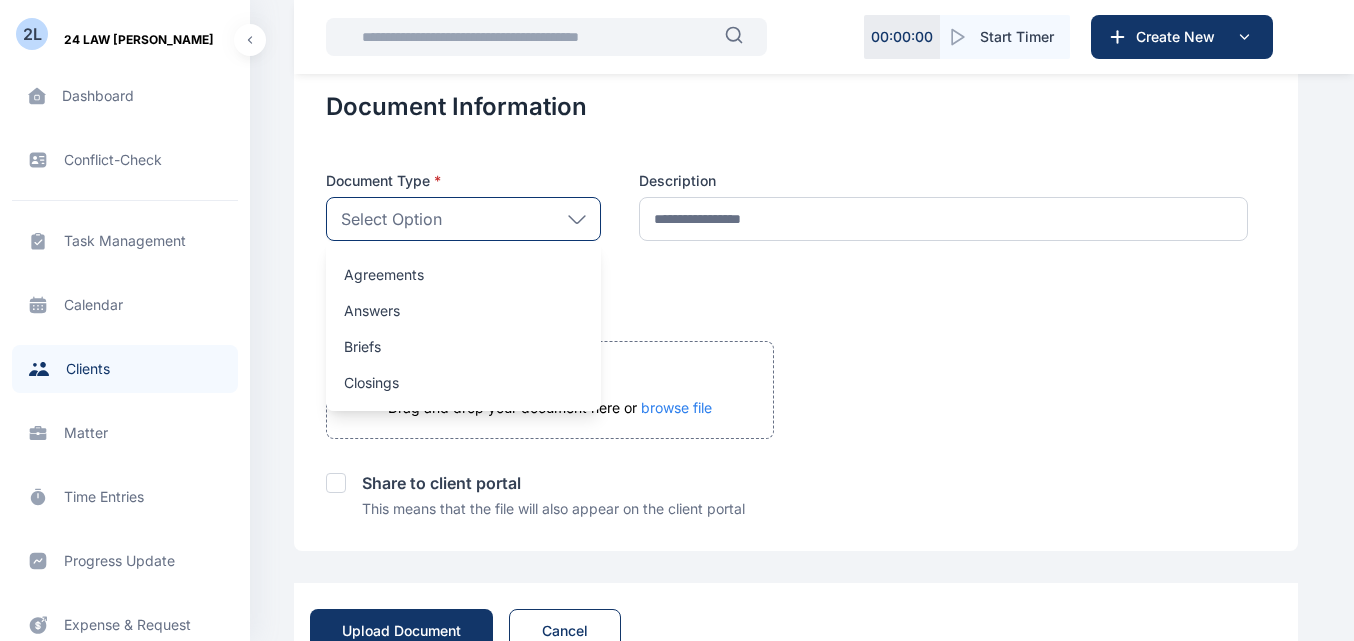 click on "Agreements Answers Briefs Closings Communications Complaints Conflict Check Contracts Disclosures Engagement Letter Evidence Forms Instructions Intake Memo KYC Document Letters Motions Offers Opinions Orders Others Pleadings Precedents Reports Research Resolutions Rules Statements Statutes" at bounding box center [463, 326] 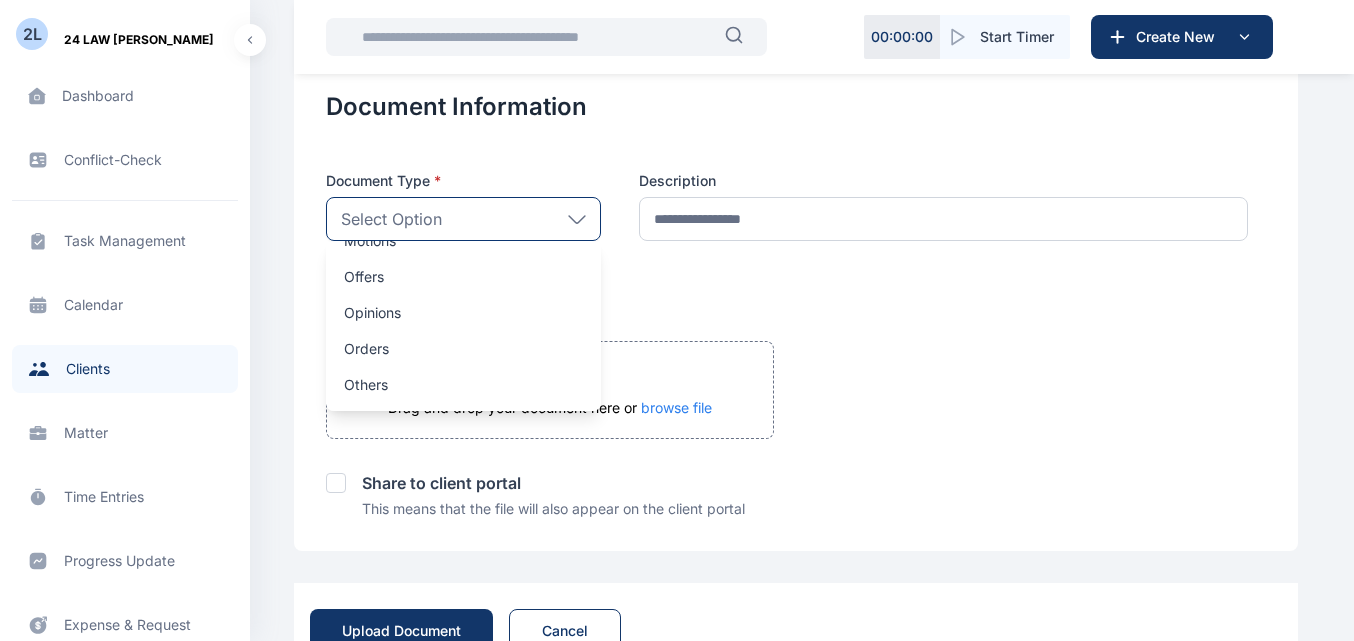 scroll, scrollTop: 622, scrollLeft: 0, axis: vertical 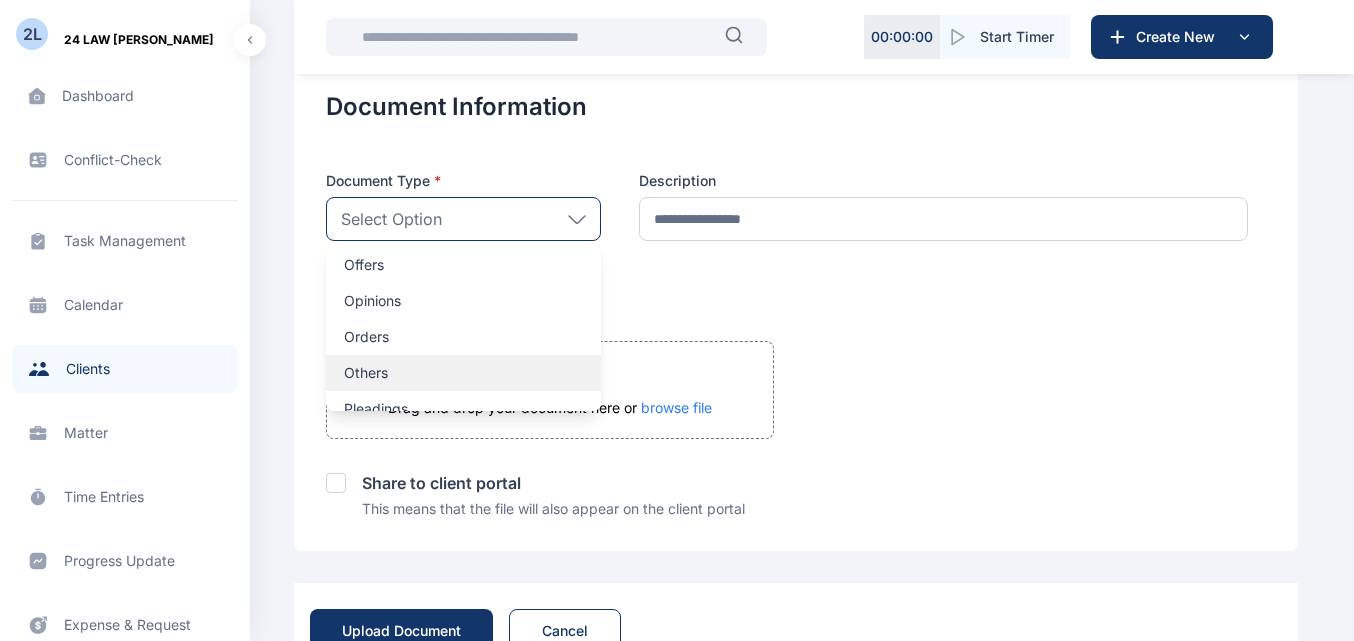 click on "Others" at bounding box center (463, 373) 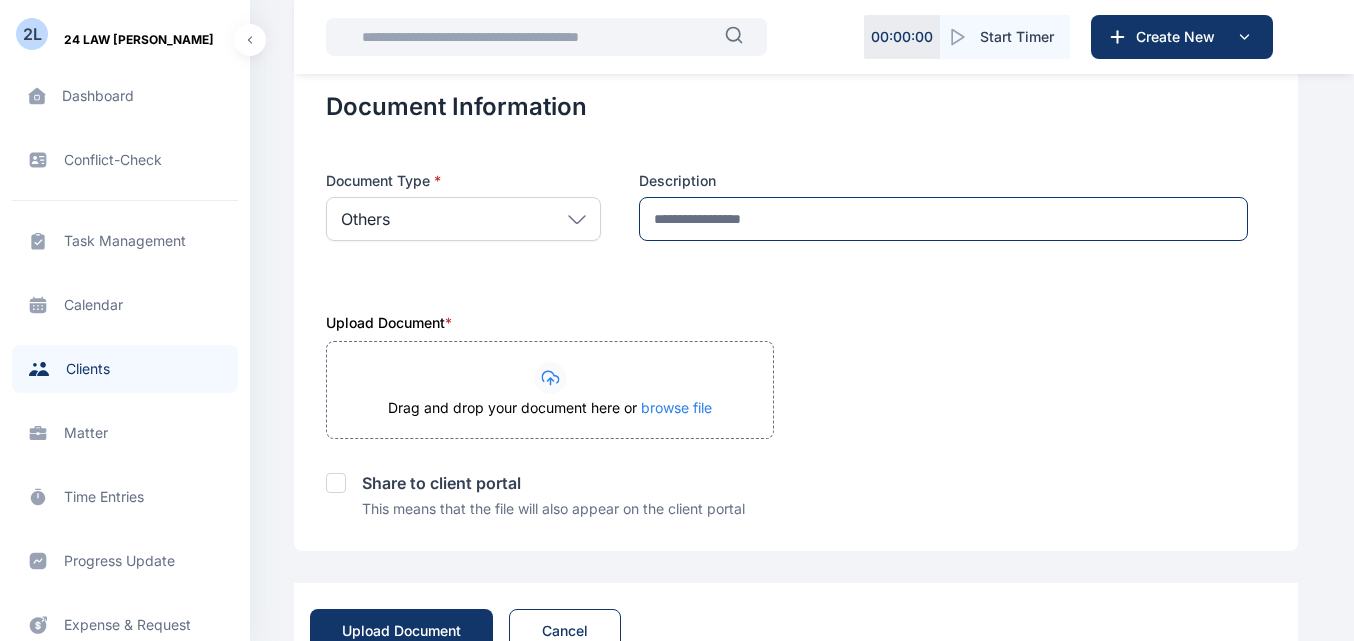 click at bounding box center [943, 219] 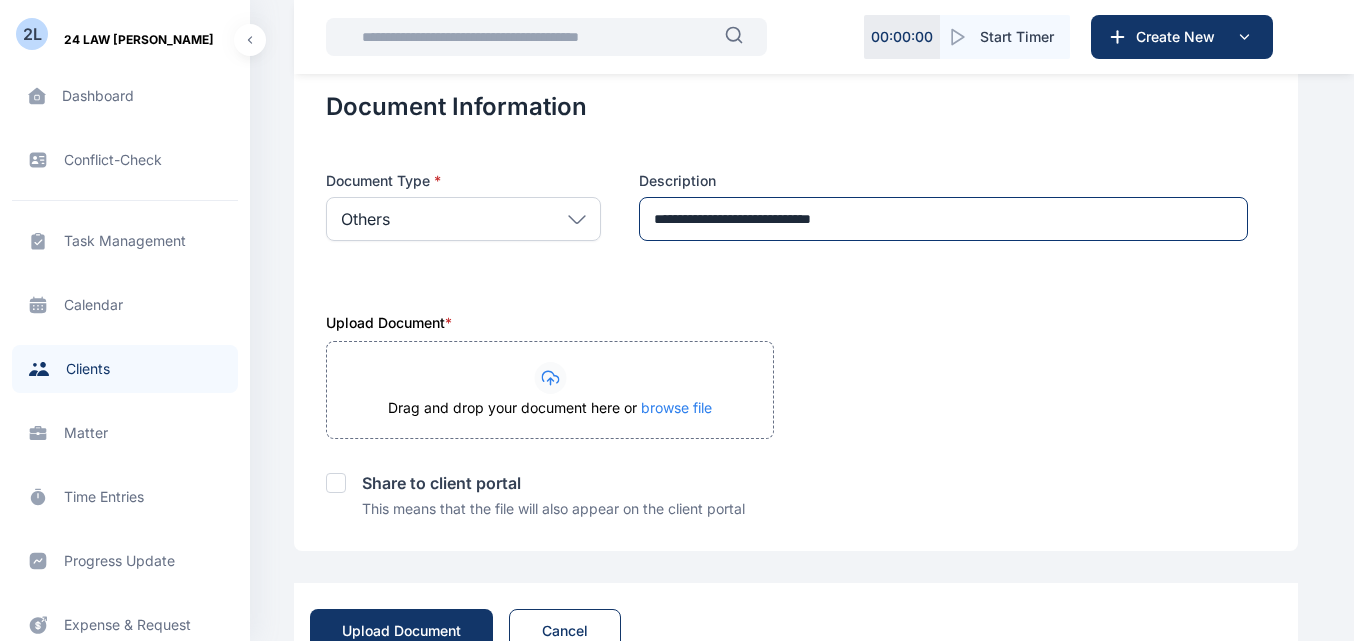 type on "**********" 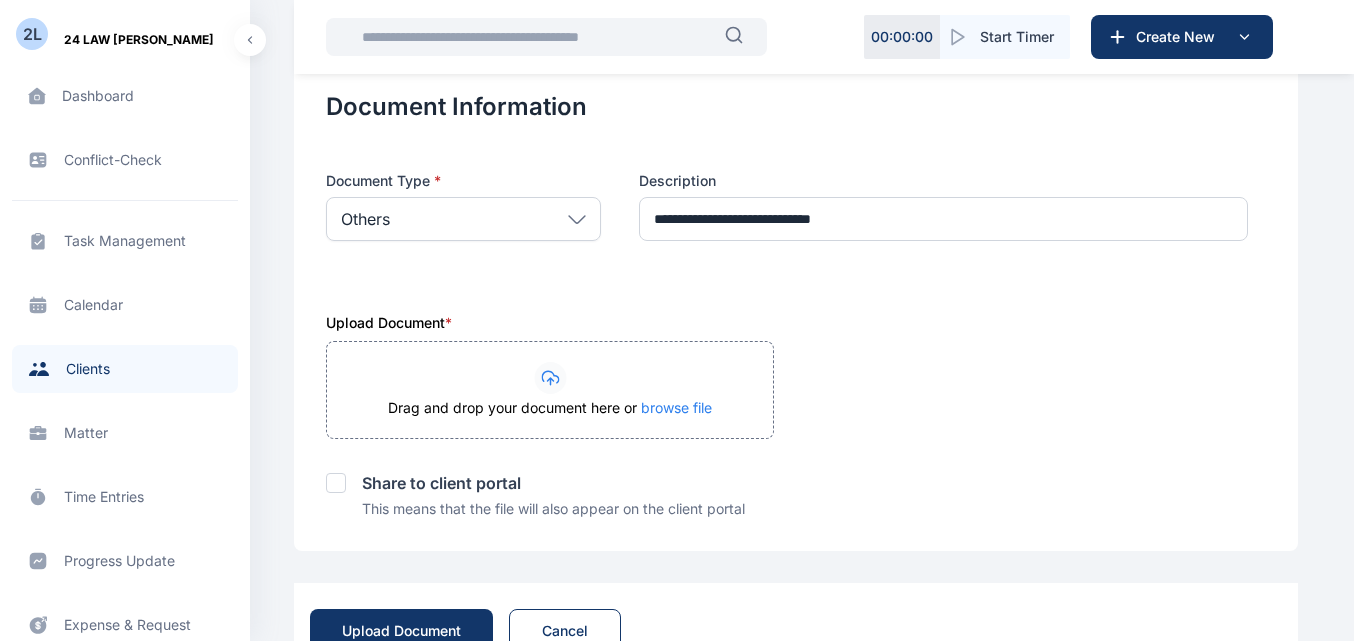click on "browse file" at bounding box center [676, 407] 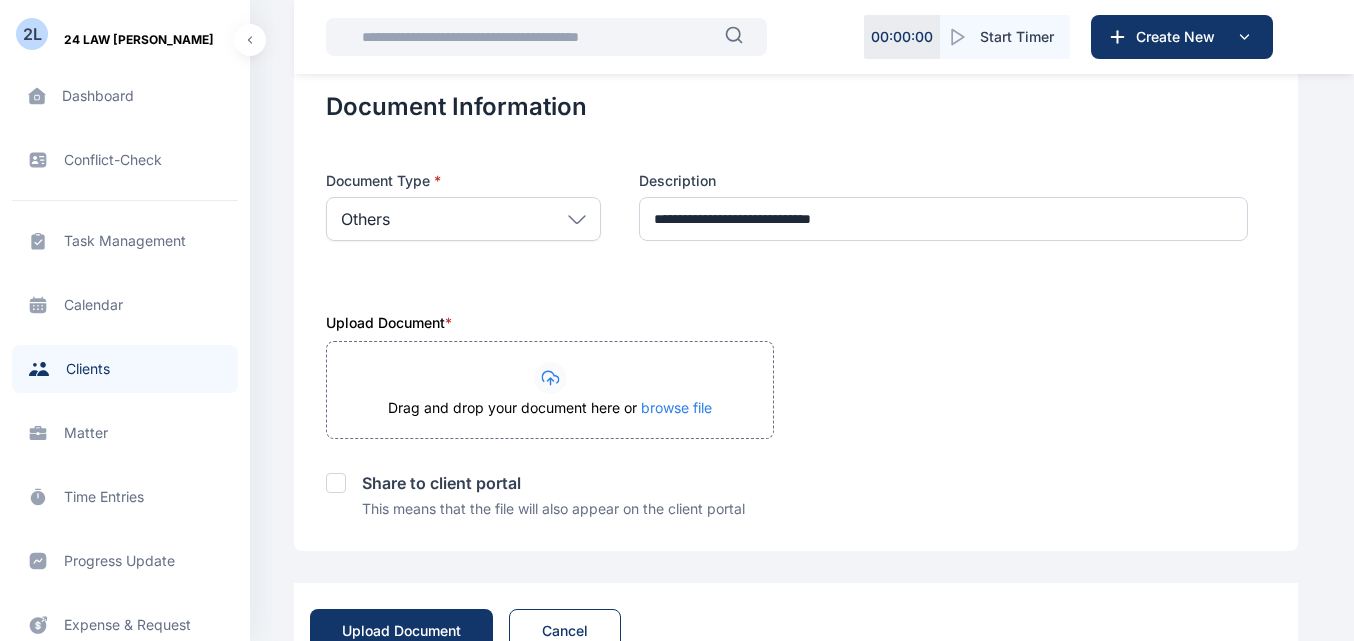 click on "browse file" at bounding box center [676, 407] 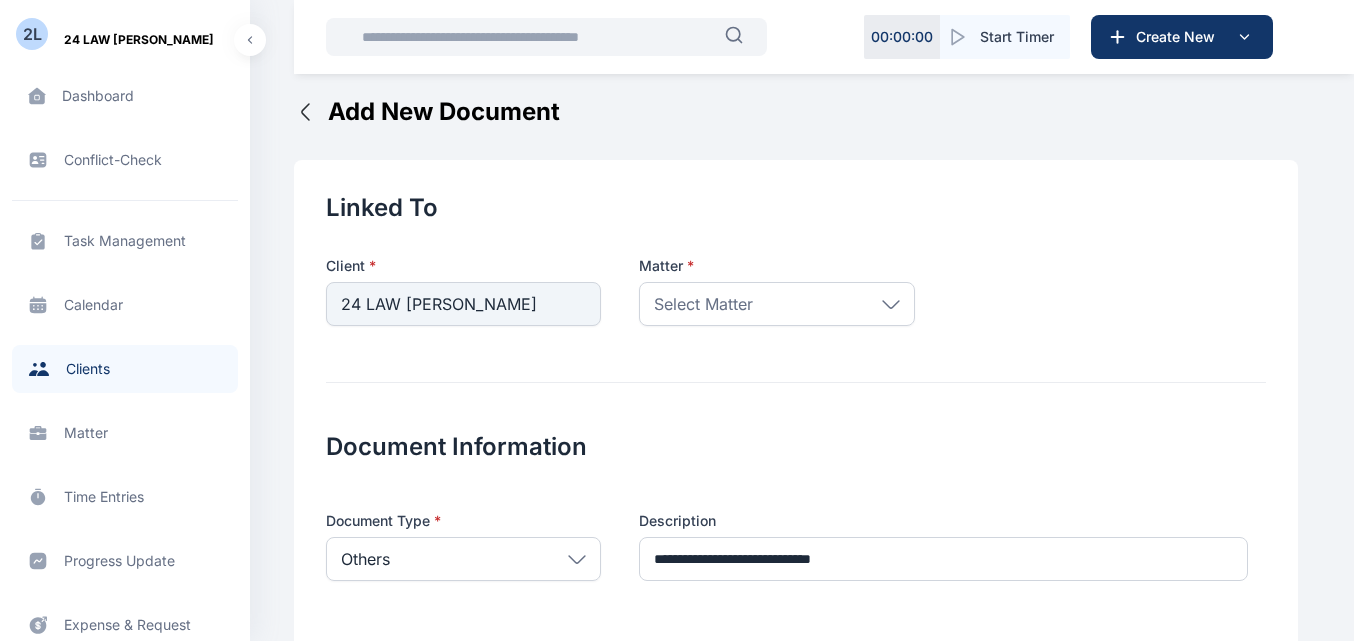 click 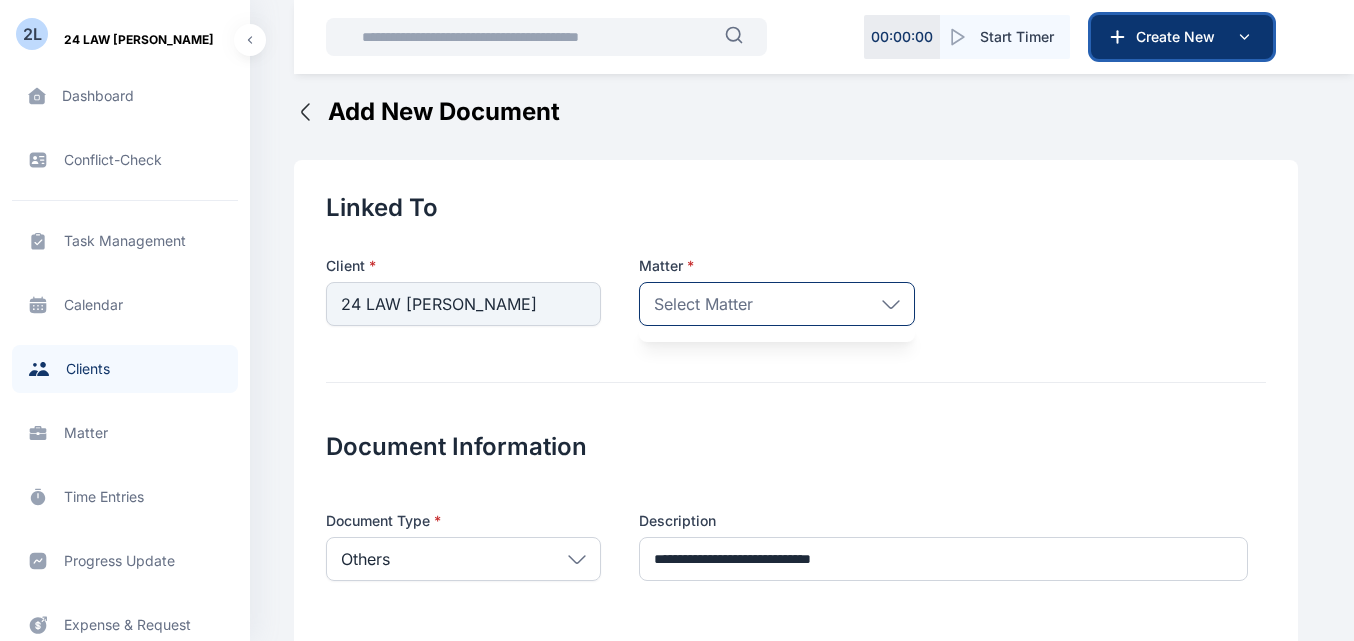click on "Create New" at bounding box center [1182, 37] 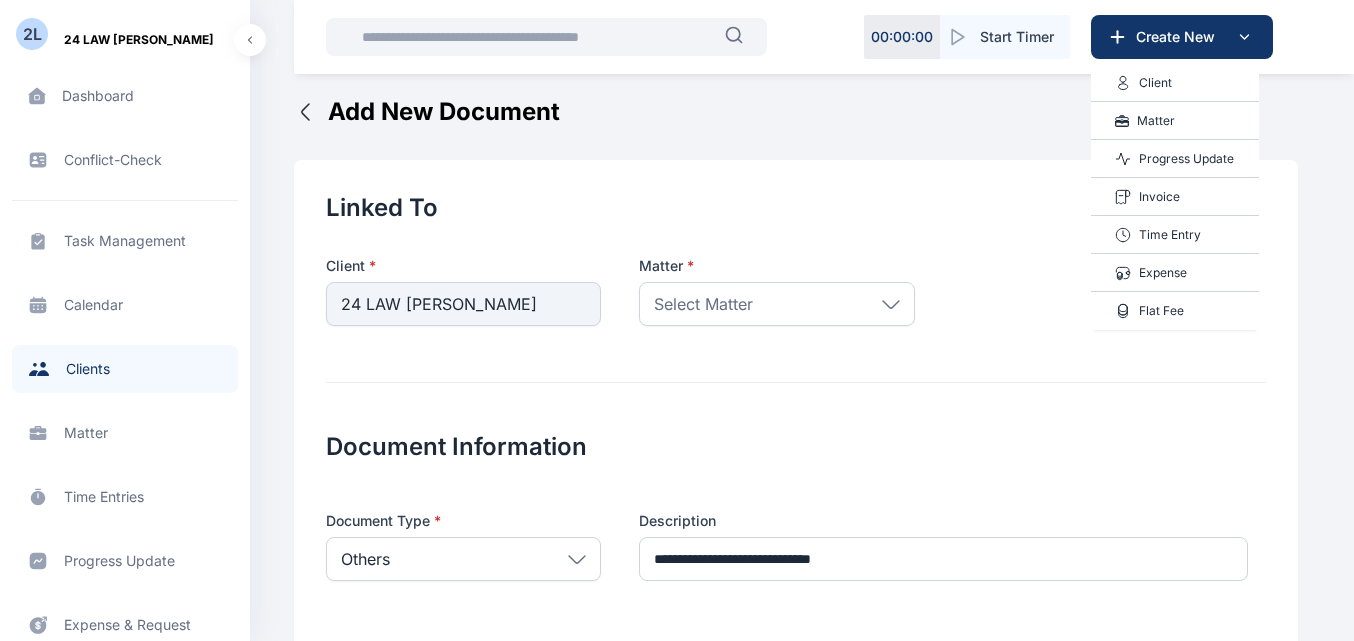 click on "Matter" at bounding box center [1156, 121] 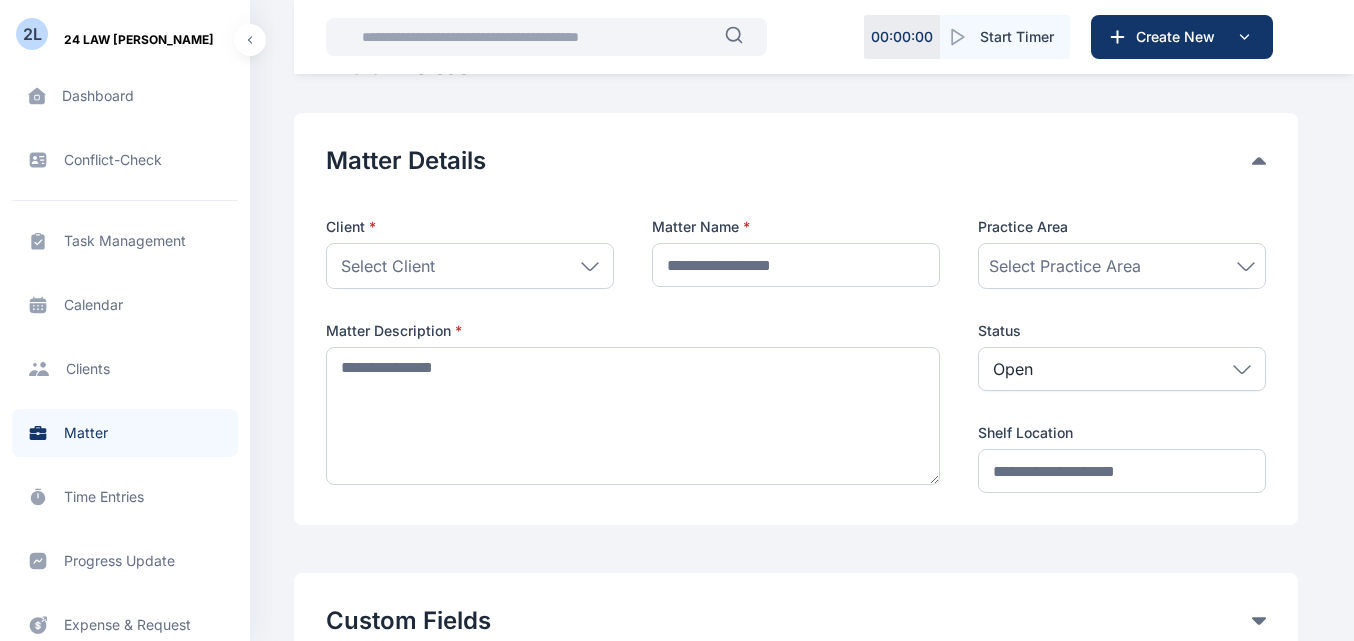 scroll, scrollTop: 0, scrollLeft: 0, axis: both 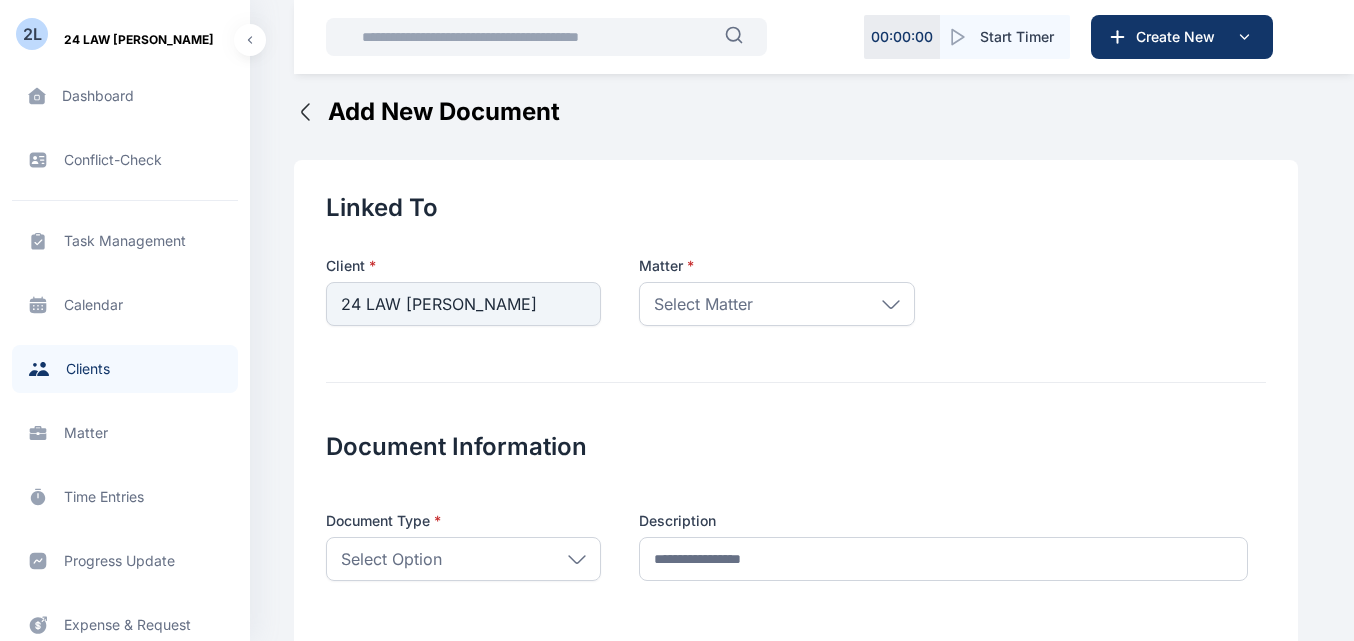 click on "Dashboard dashboard dashboard Conflict-Check conflict-check conflict-check Task Management task management task management Calendar calendar calendar Client clients clients Matter matter matter Time Entries time entries time entries Progress Update progress update progress update Expense & Request expense & request expense & request Billing billing billing Documents documents documents Accounting accounting accounting Metrics more more" at bounding box center (125, 480) 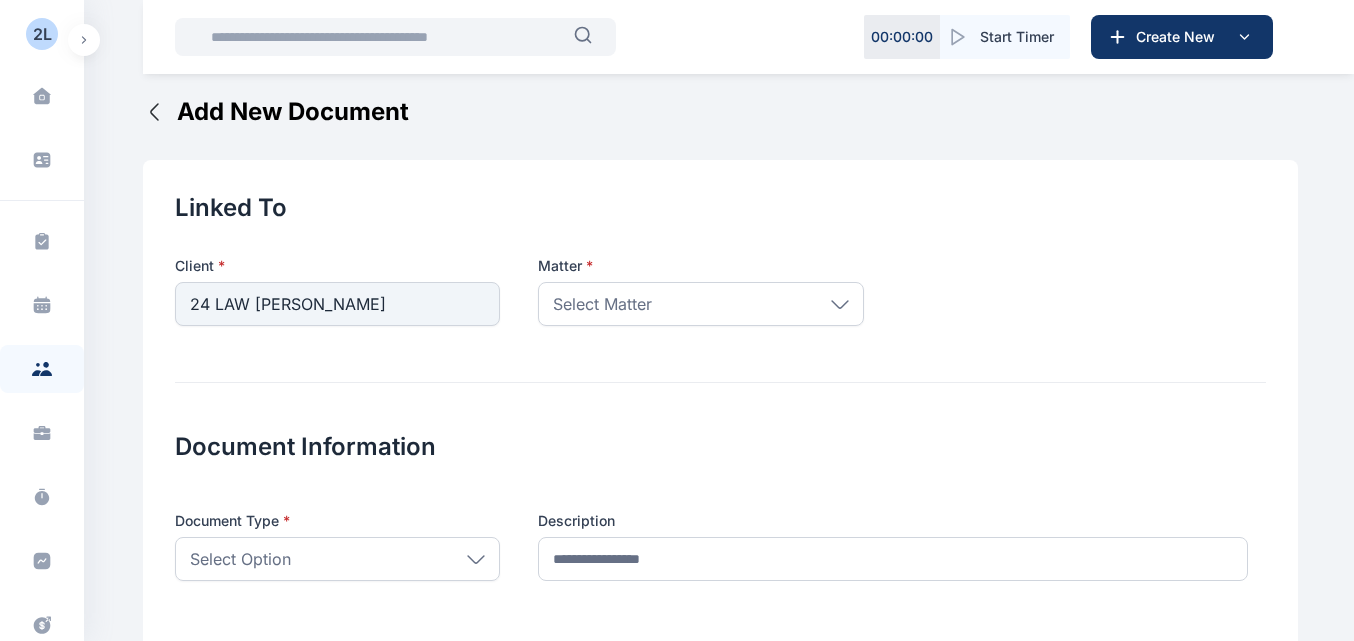 click at bounding box center [84, 40] 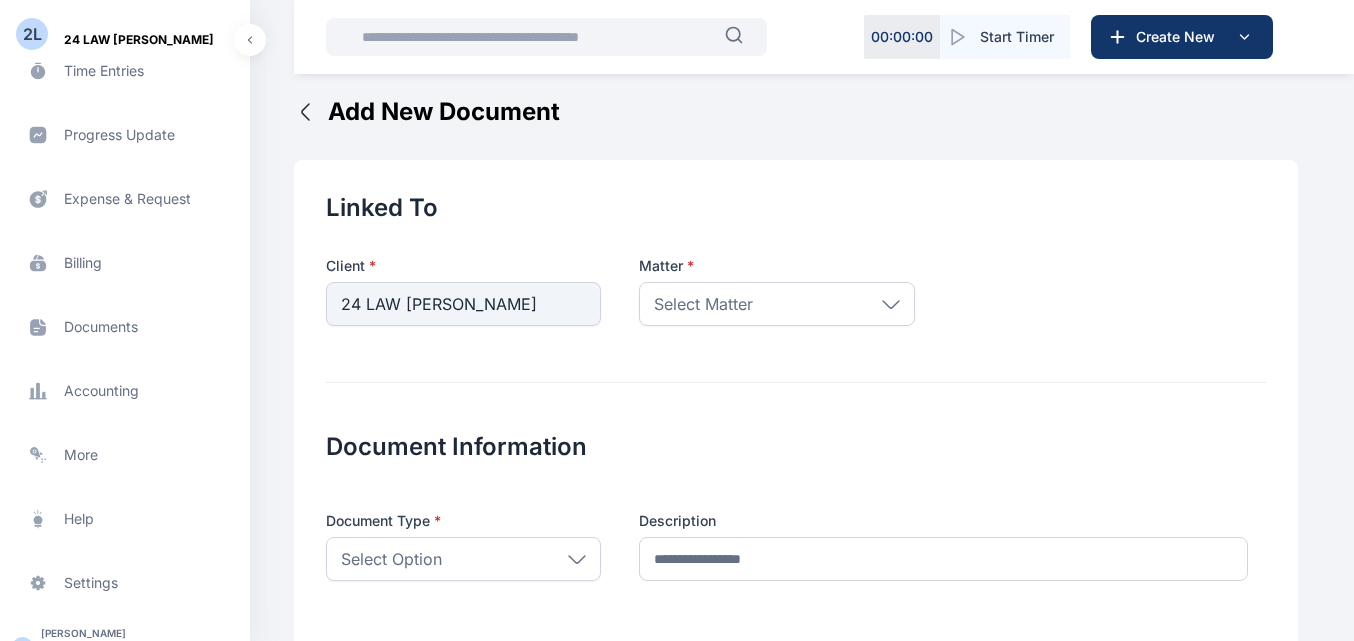 scroll, scrollTop: 456, scrollLeft: 0, axis: vertical 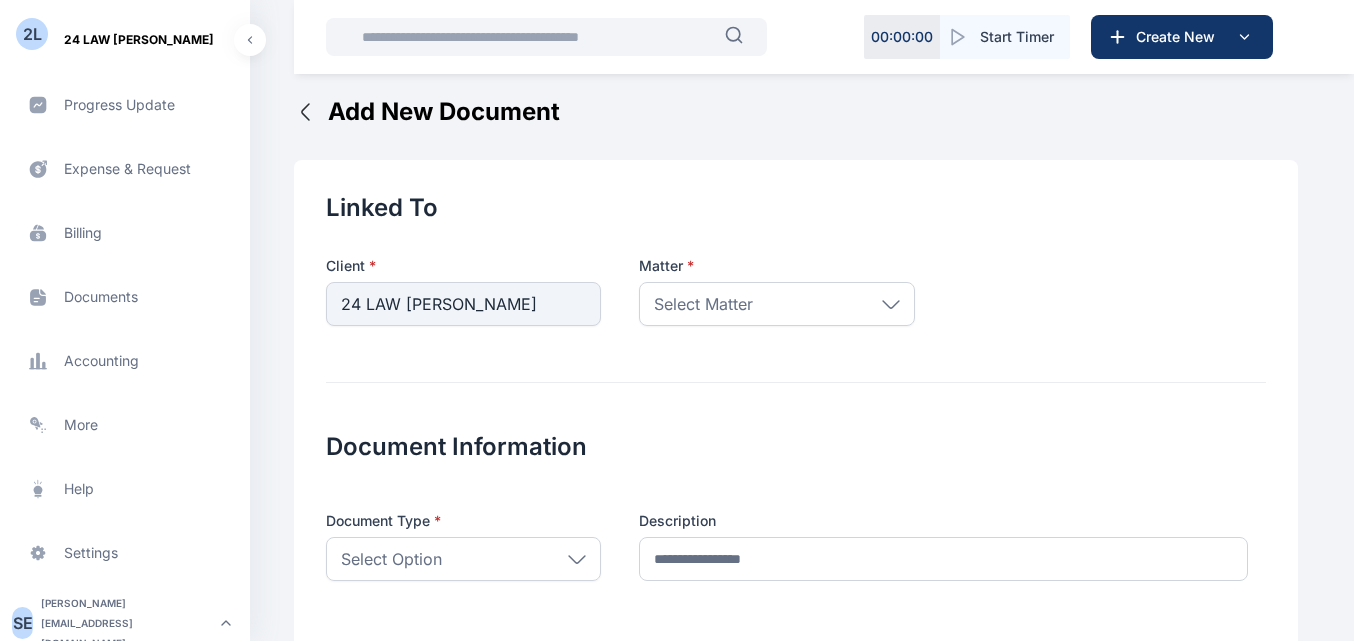 click 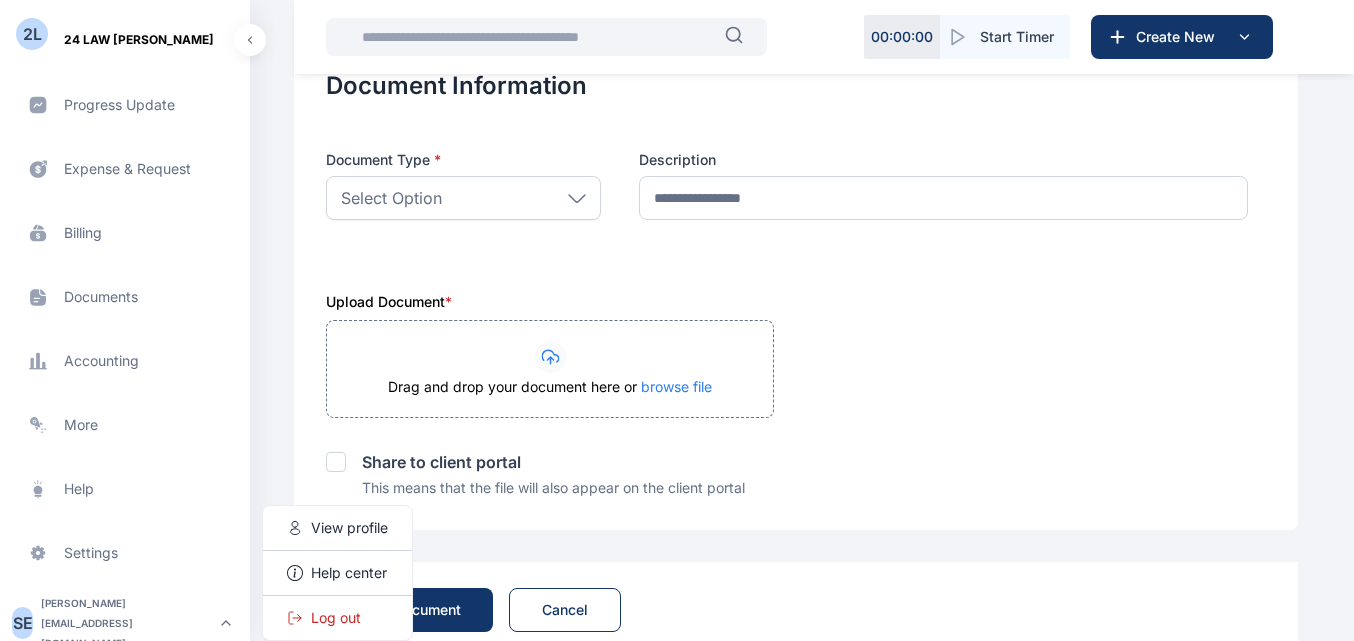 scroll, scrollTop: 364, scrollLeft: 0, axis: vertical 